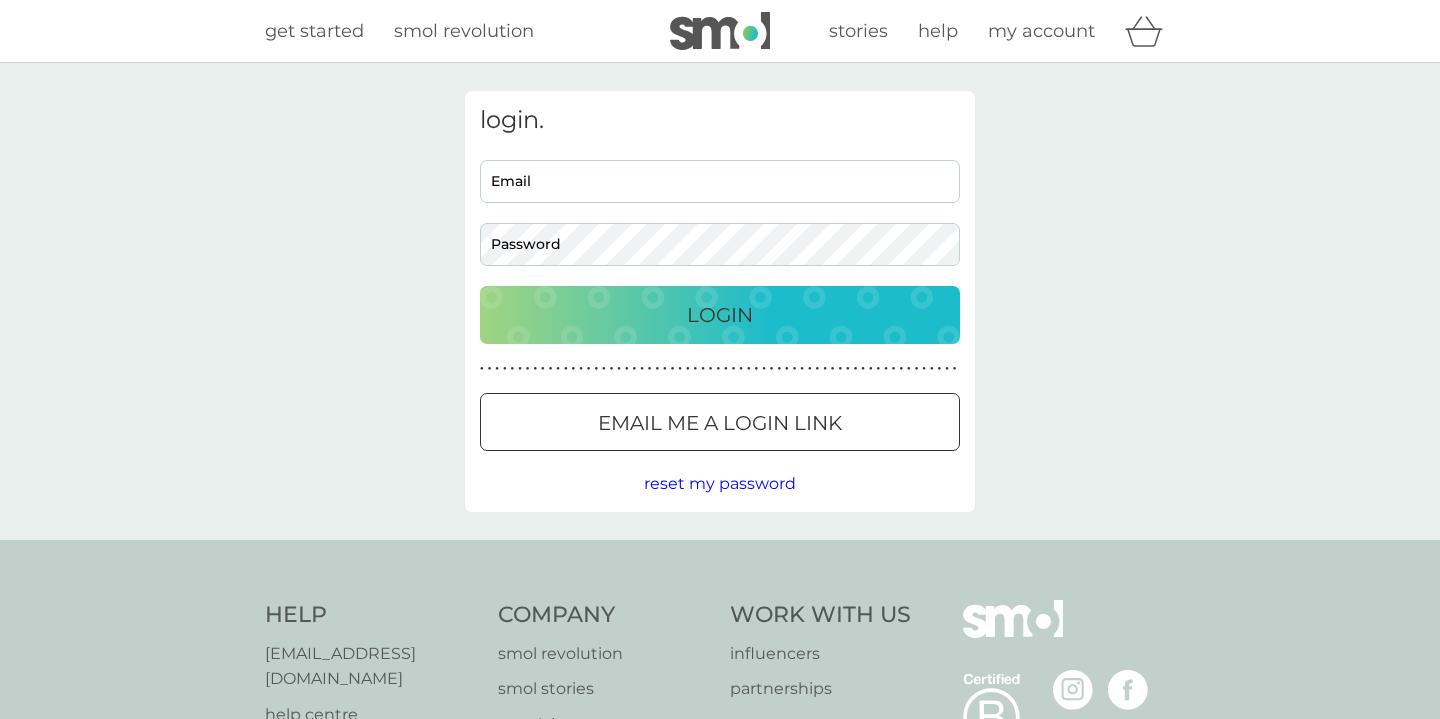 scroll, scrollTop: 0, scrollLeft: 0, axis: both 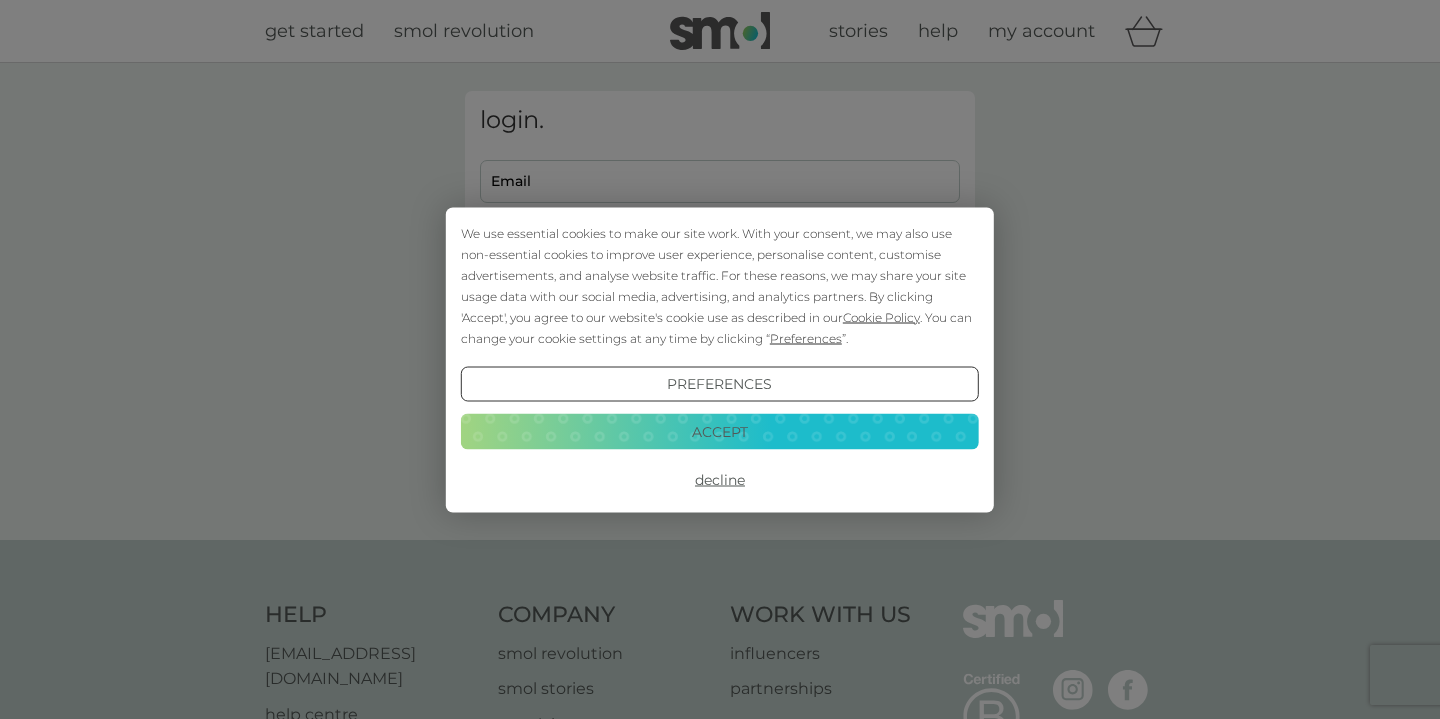 type on "[EMAIL_ADDRESS][PERSON_NAME][DOMAIN_NAME]" 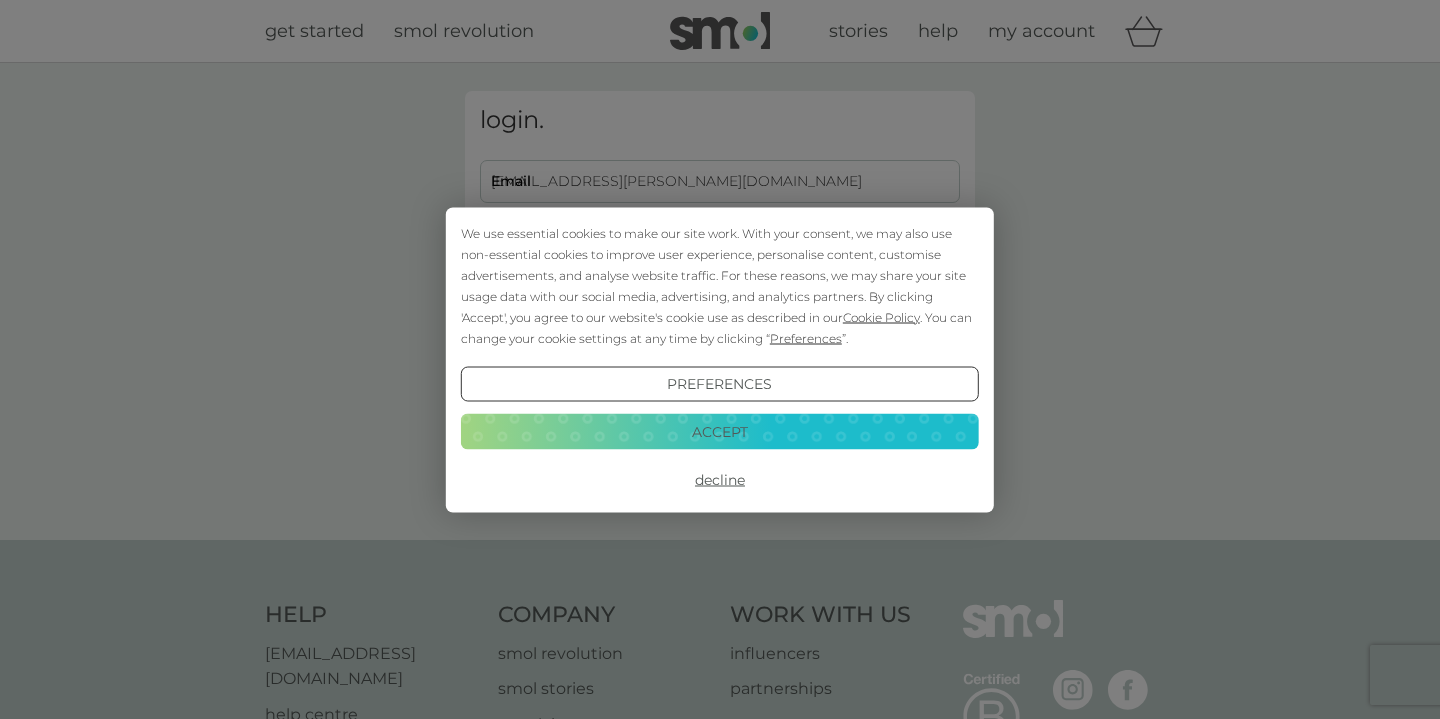 click on "Decline" at bounding box center [720, 480] 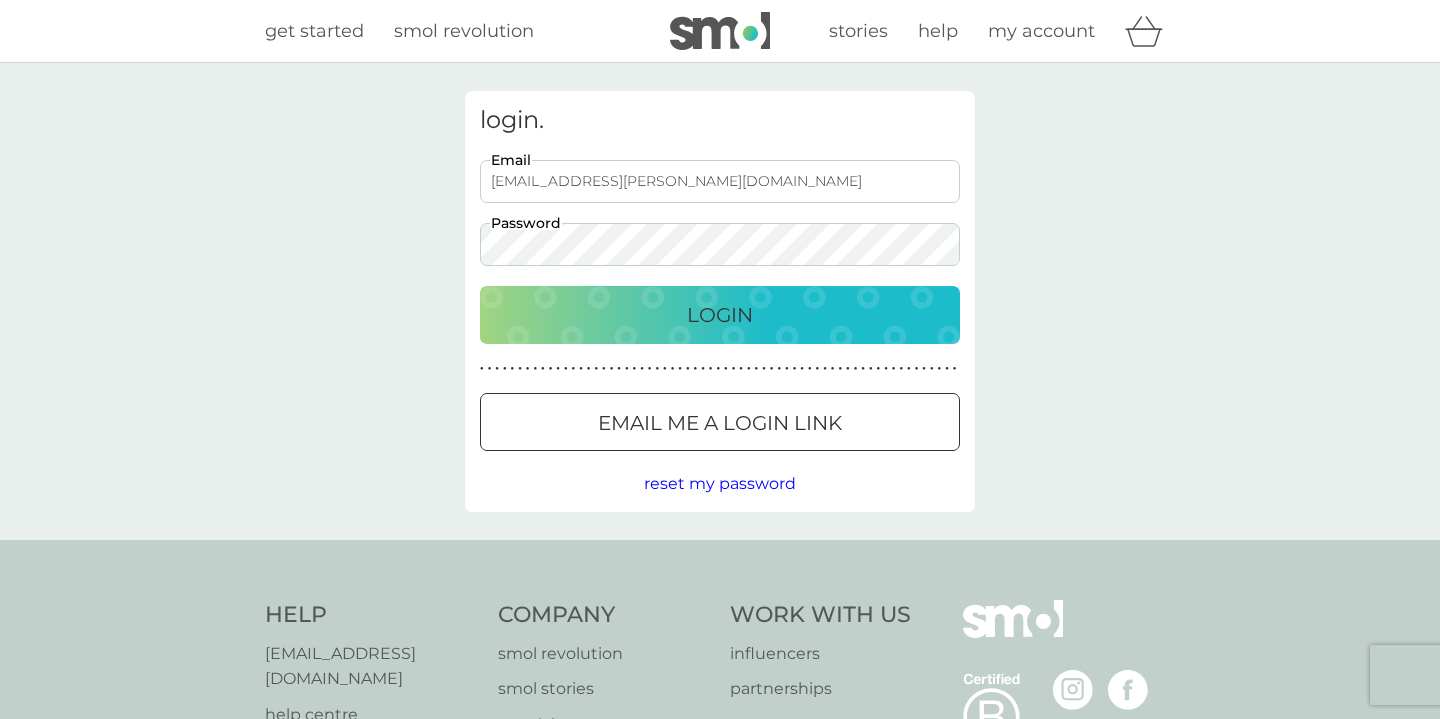 click on "Login" at bounding box center (720, 315) 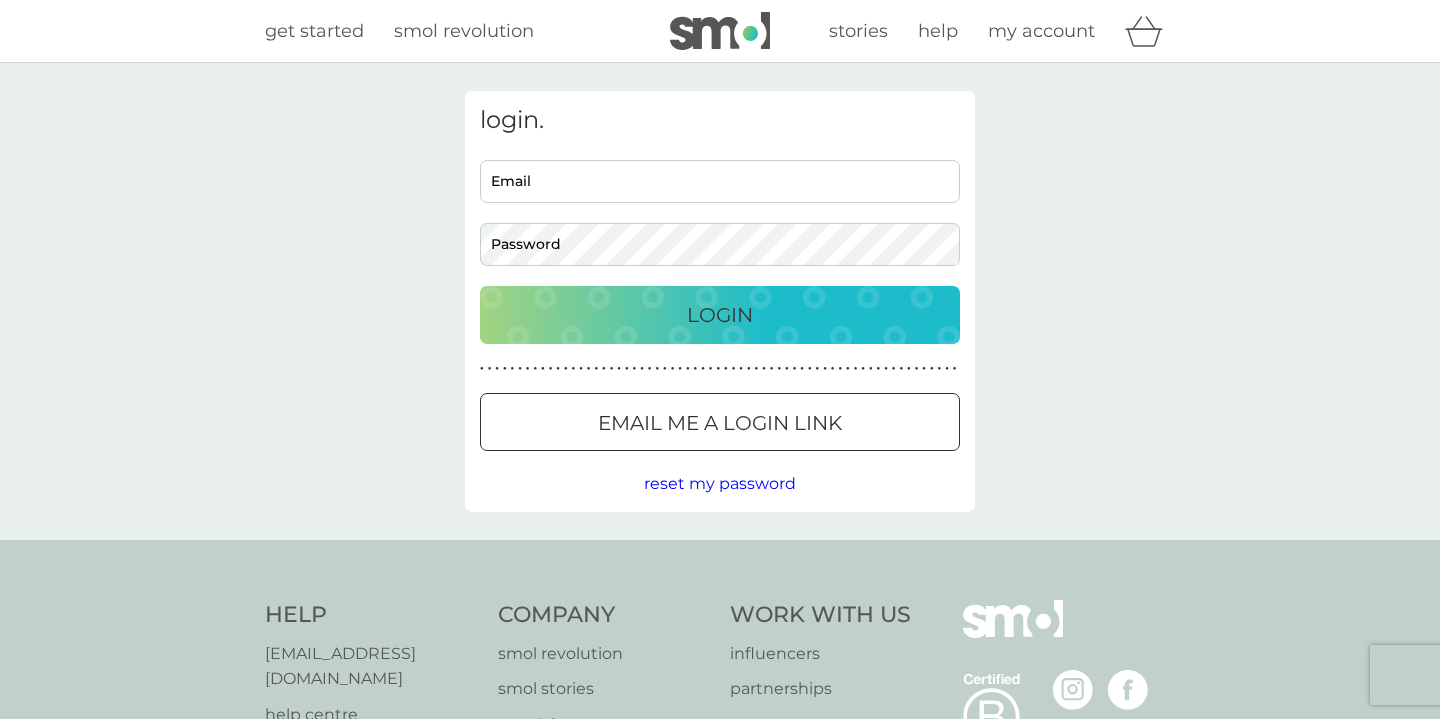 scroll, scrollTop: 0, scrollLeft: 0, axis: both 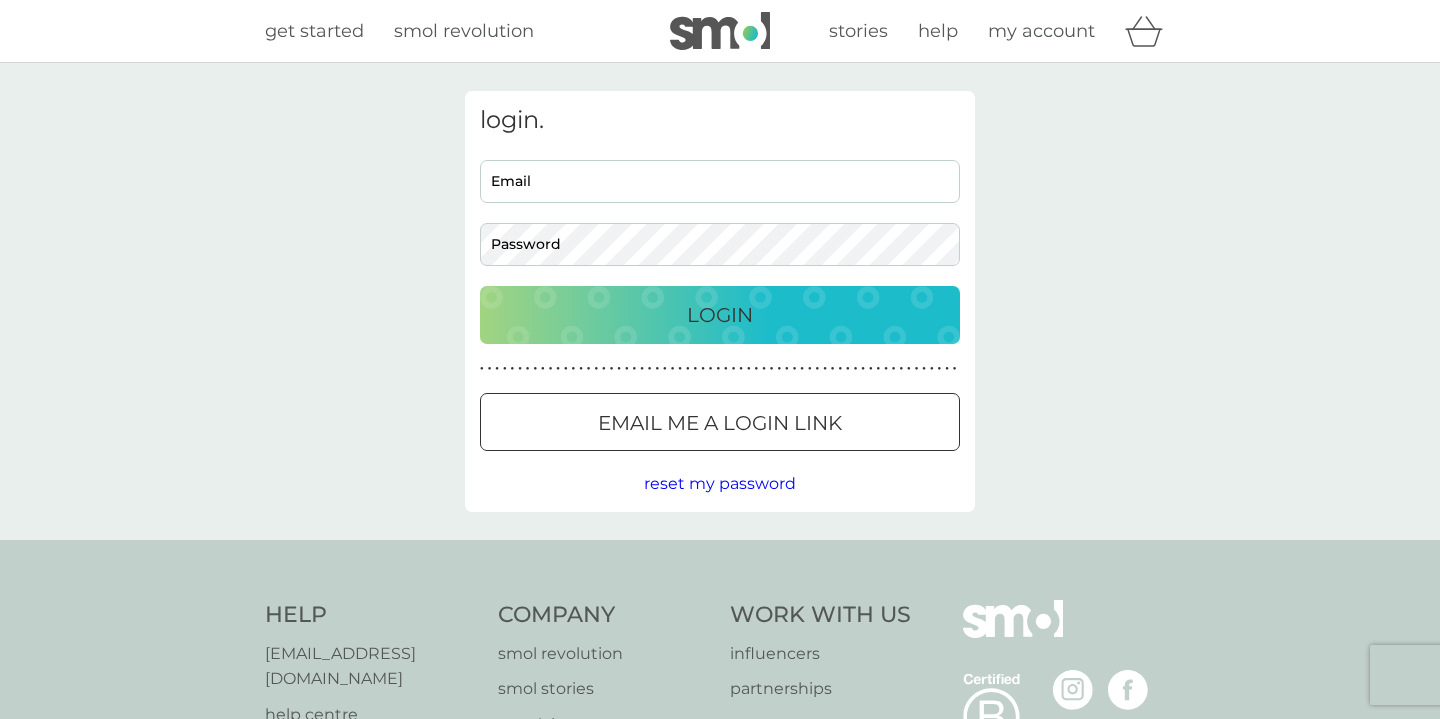 type on "[EMAIL_ADDRESS][PERSON_NAME][DOMAIN_NAME]" 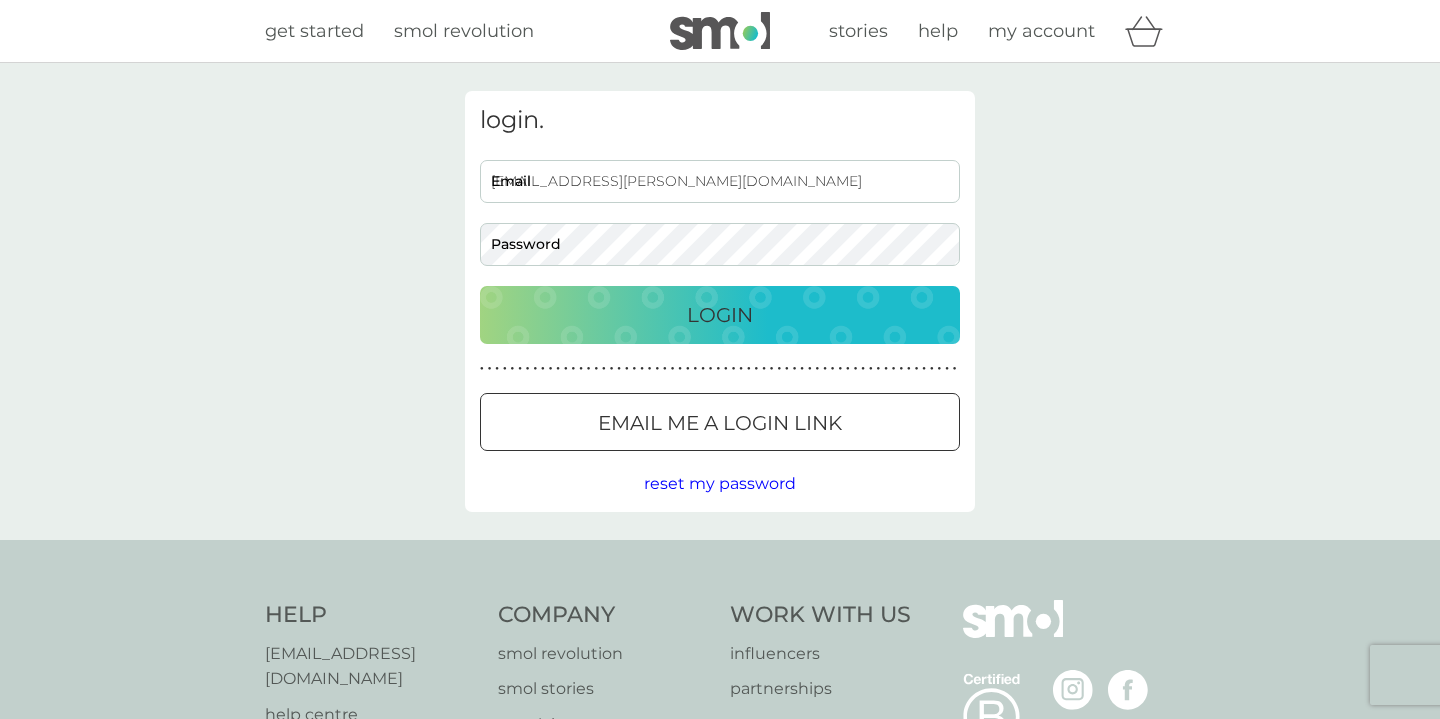 click on "Login" at bounding box center (720, 315) 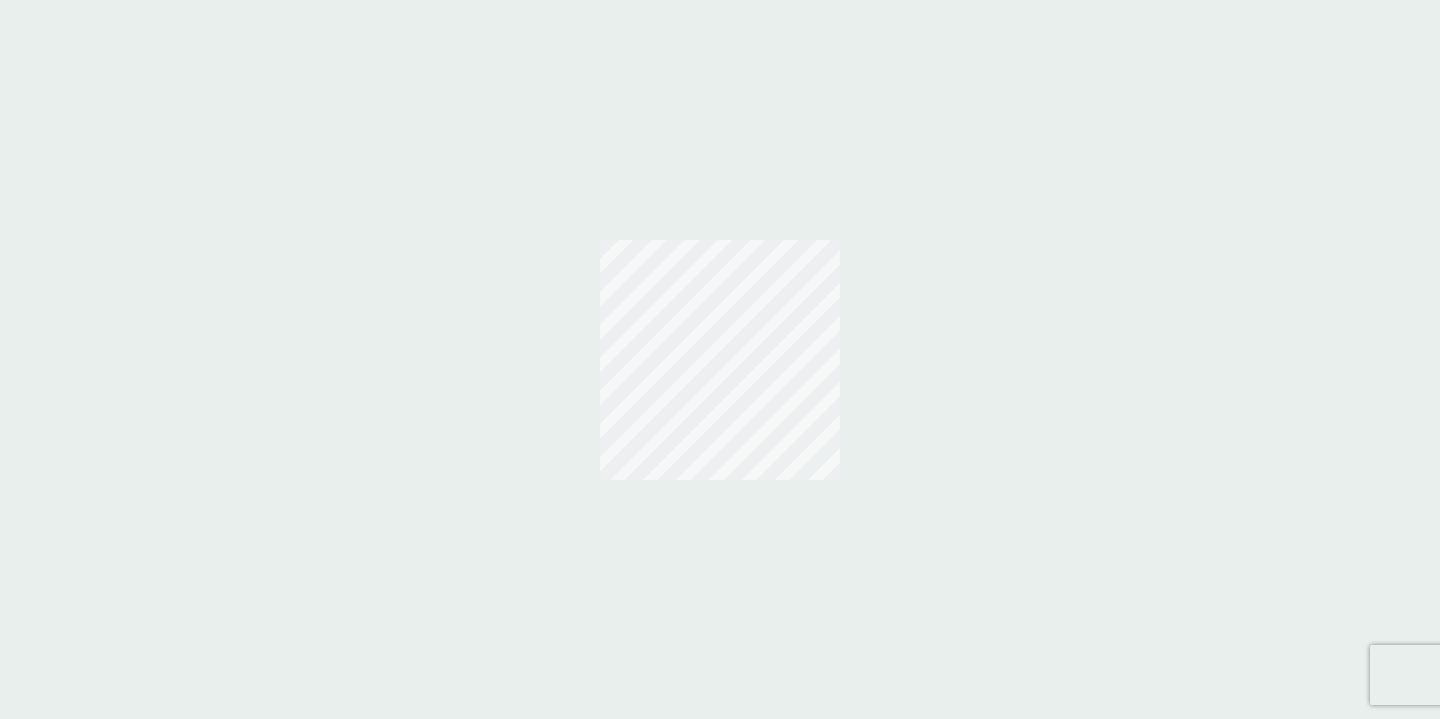 scroll, scrollTop: 0, scrollLeft: 0, axis: both 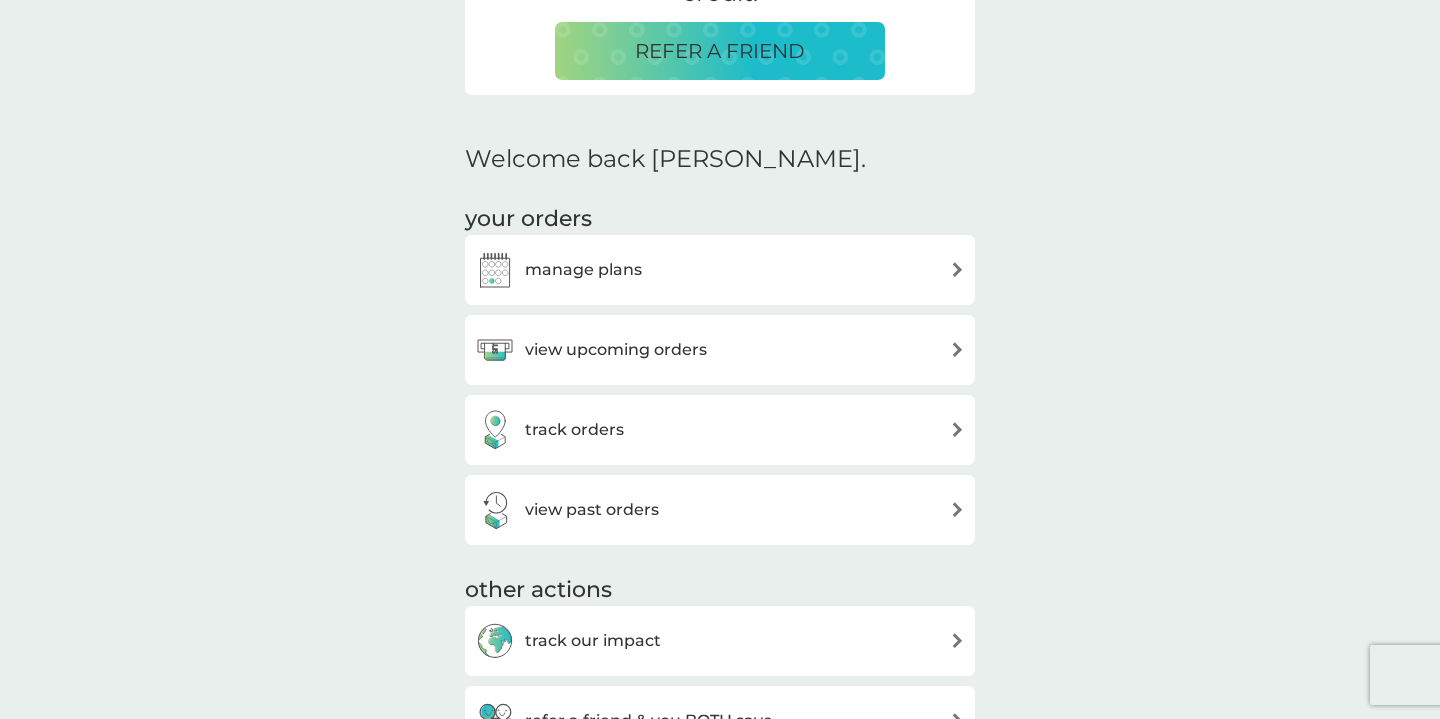 click on "manage plans" at bounding box center [720, 270] 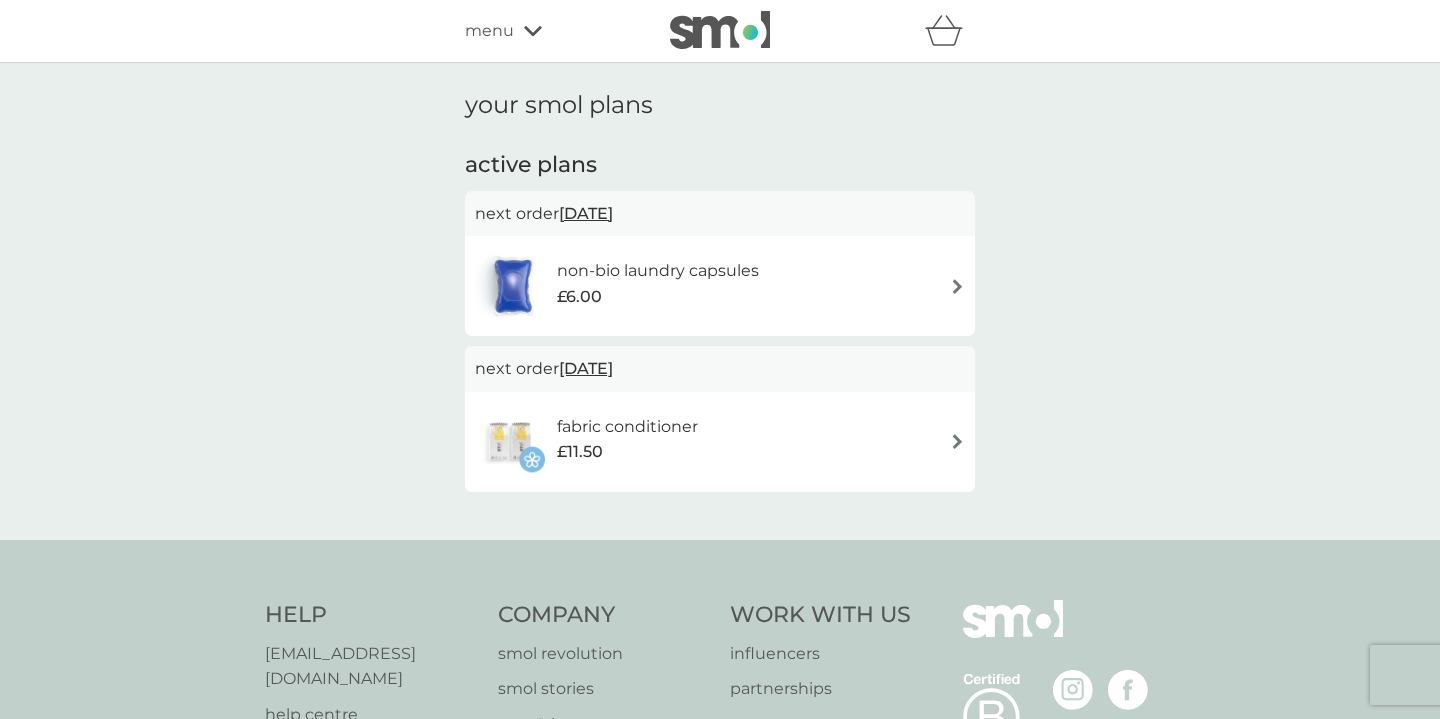click on "fabric conditioner £11.50" at bounding box center [720, 442] 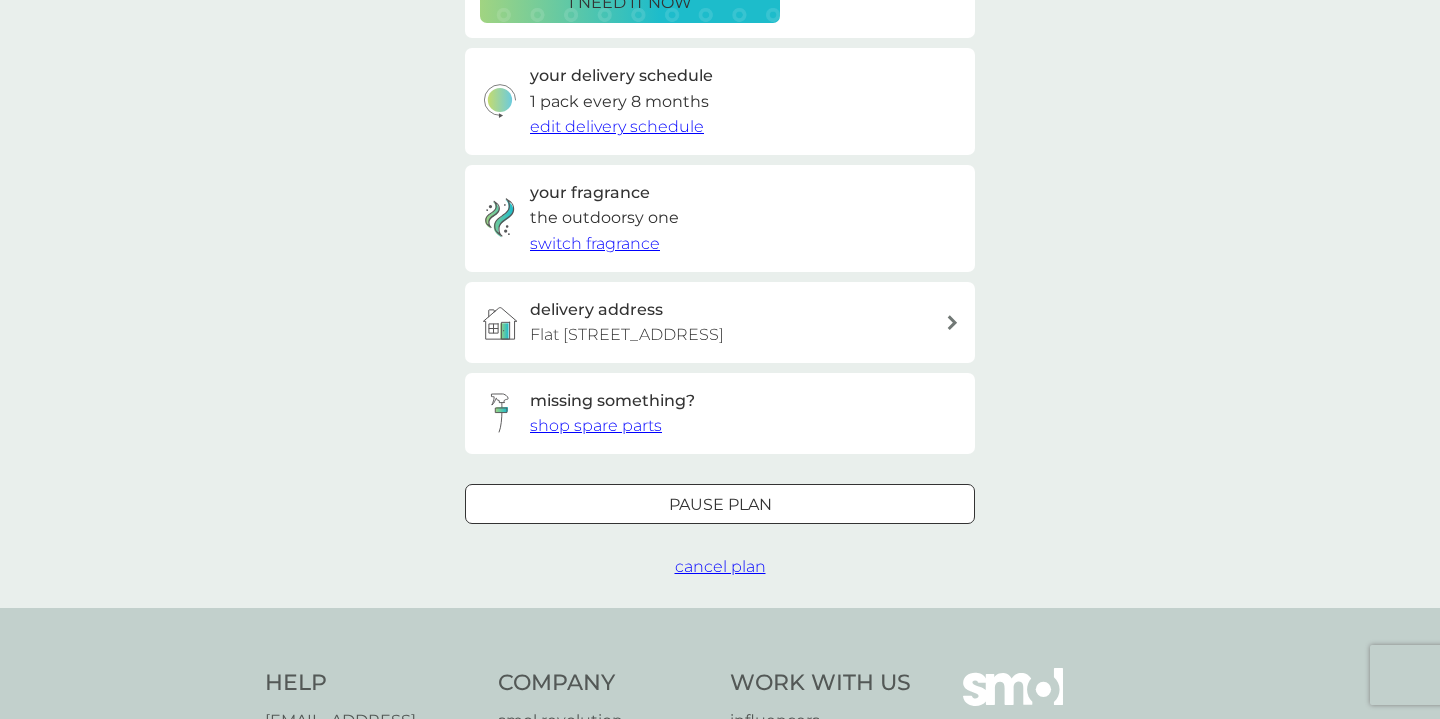 scroll, scrollTop: 453, scrollLeft: 0, axis: vertical 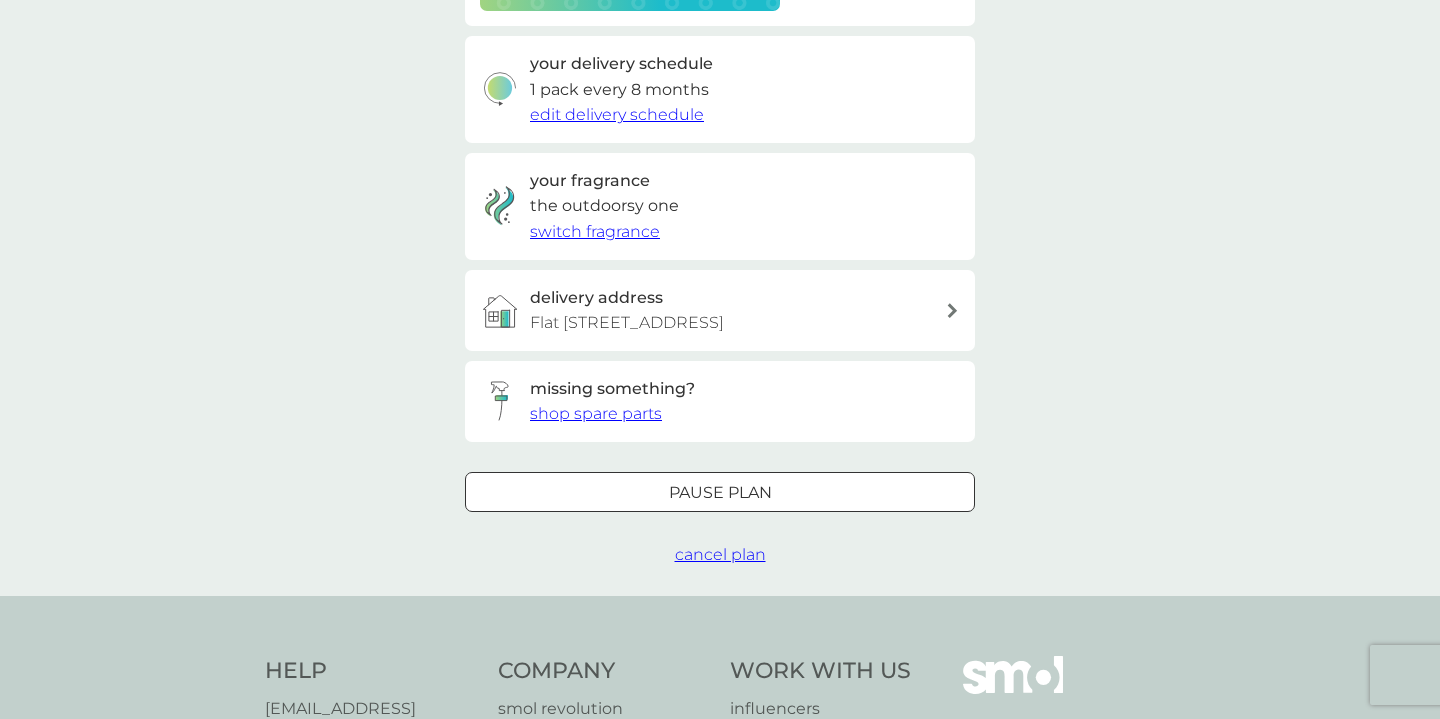 click on "cancel plan" at bounding box center [720, 554] 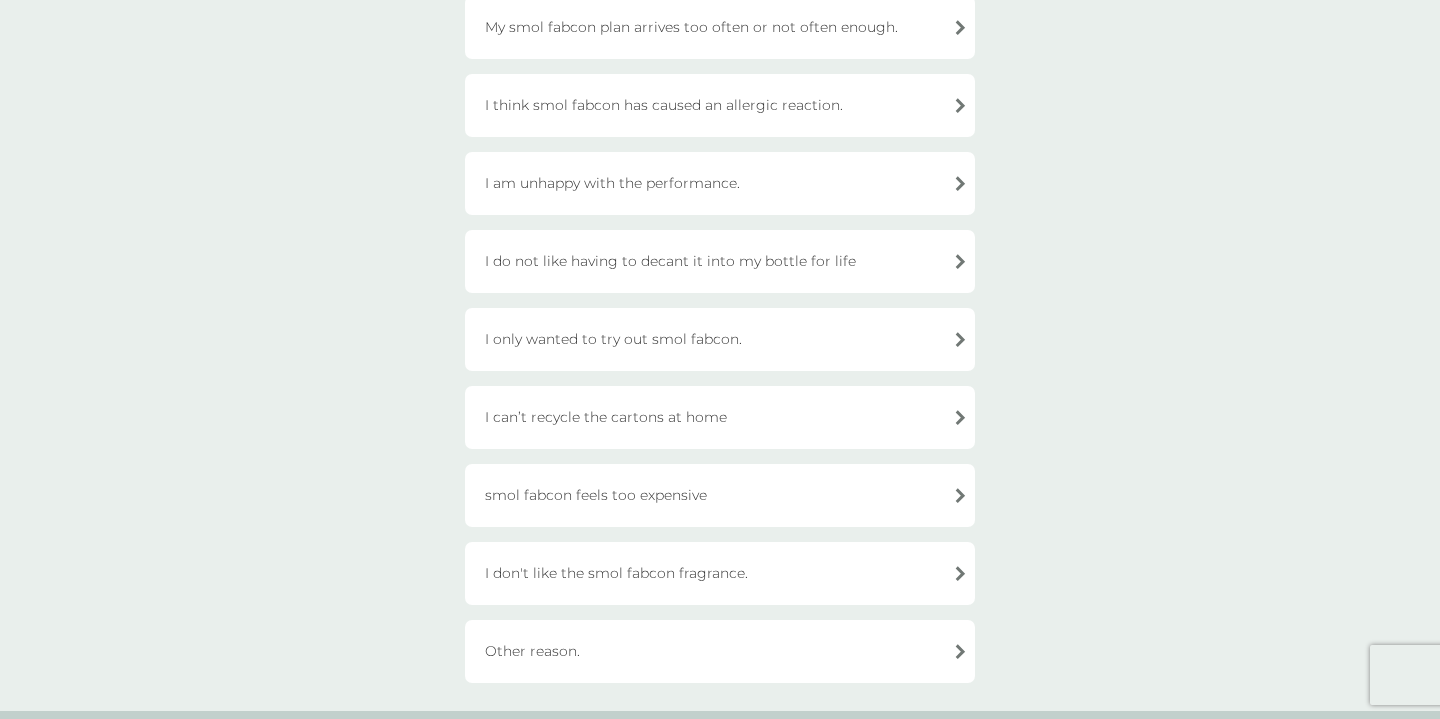 scroll, scrollTop: 396, scrollLeft: 0, axis: vertical 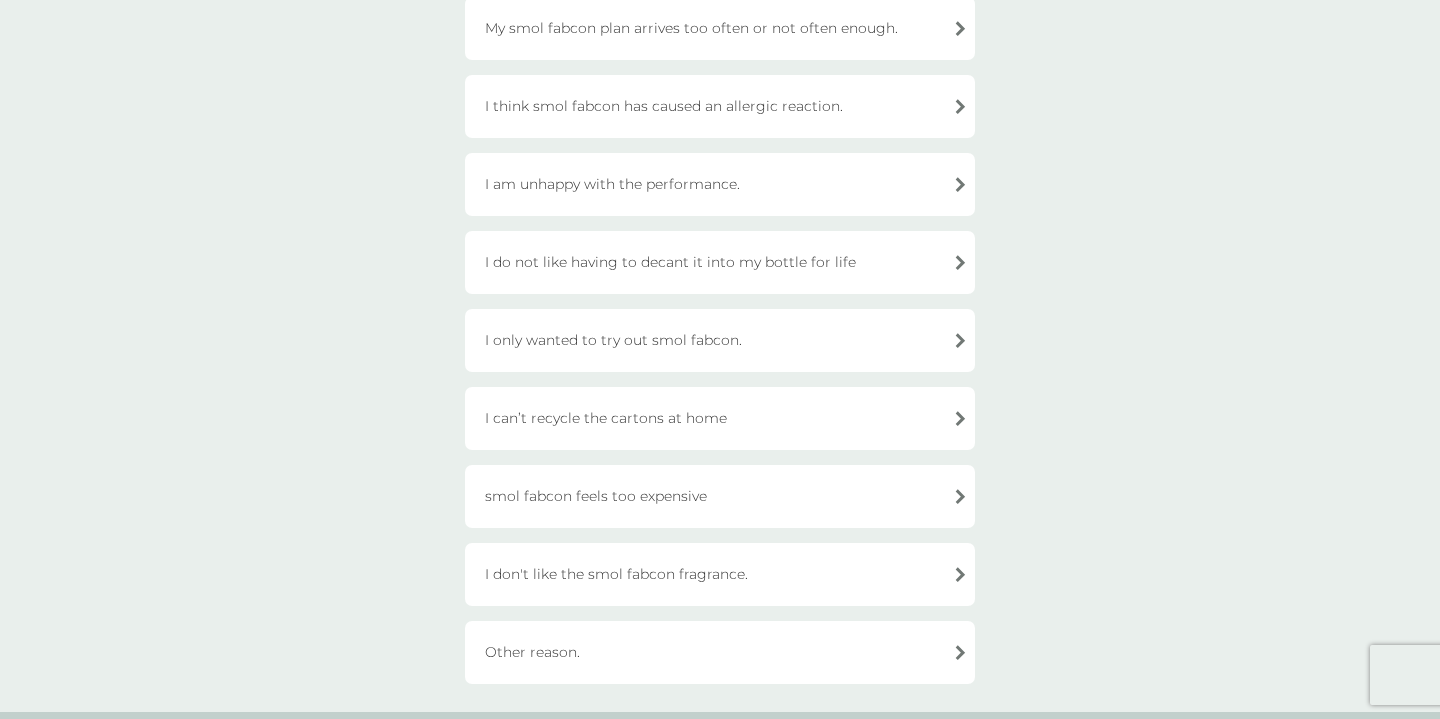 click on "Other reason." at bounding box center [720, 652] 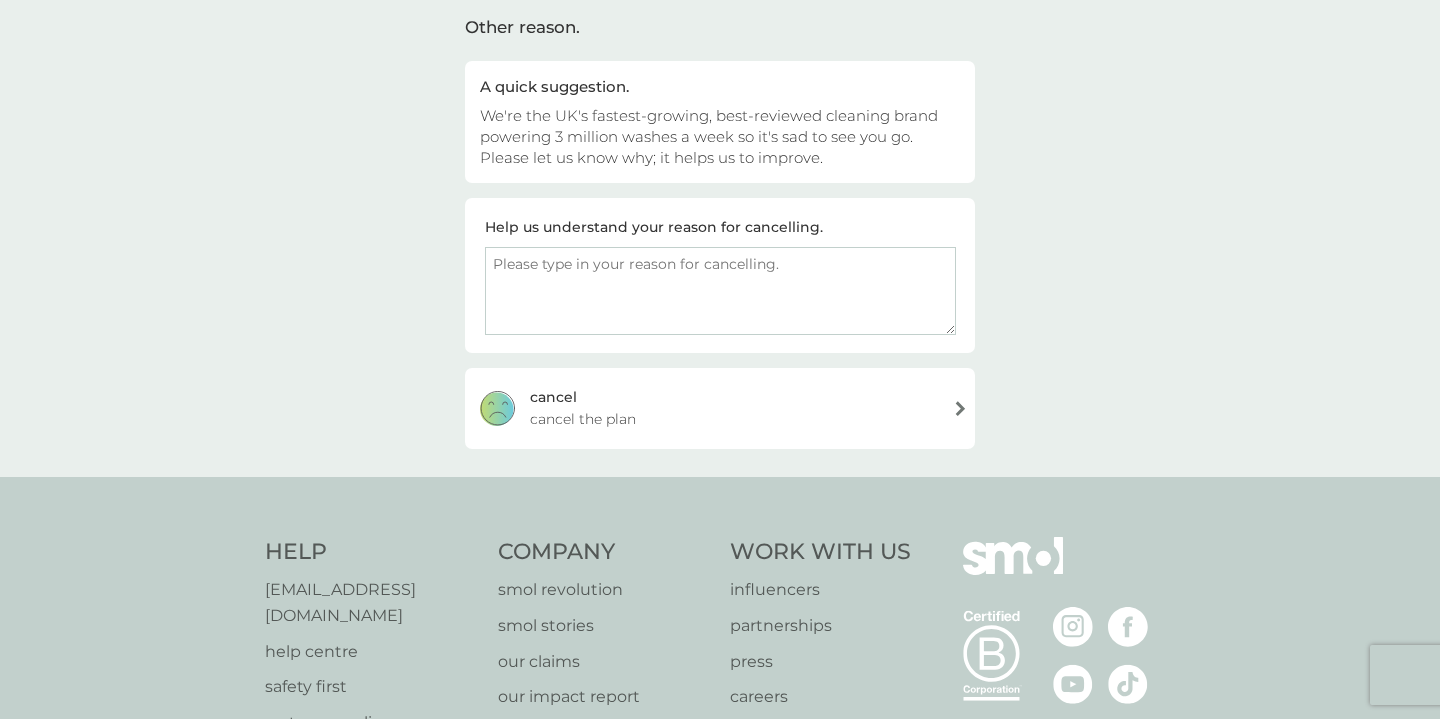scroll, scrollTop: 134, scrollLeft: 0, axis: vertical 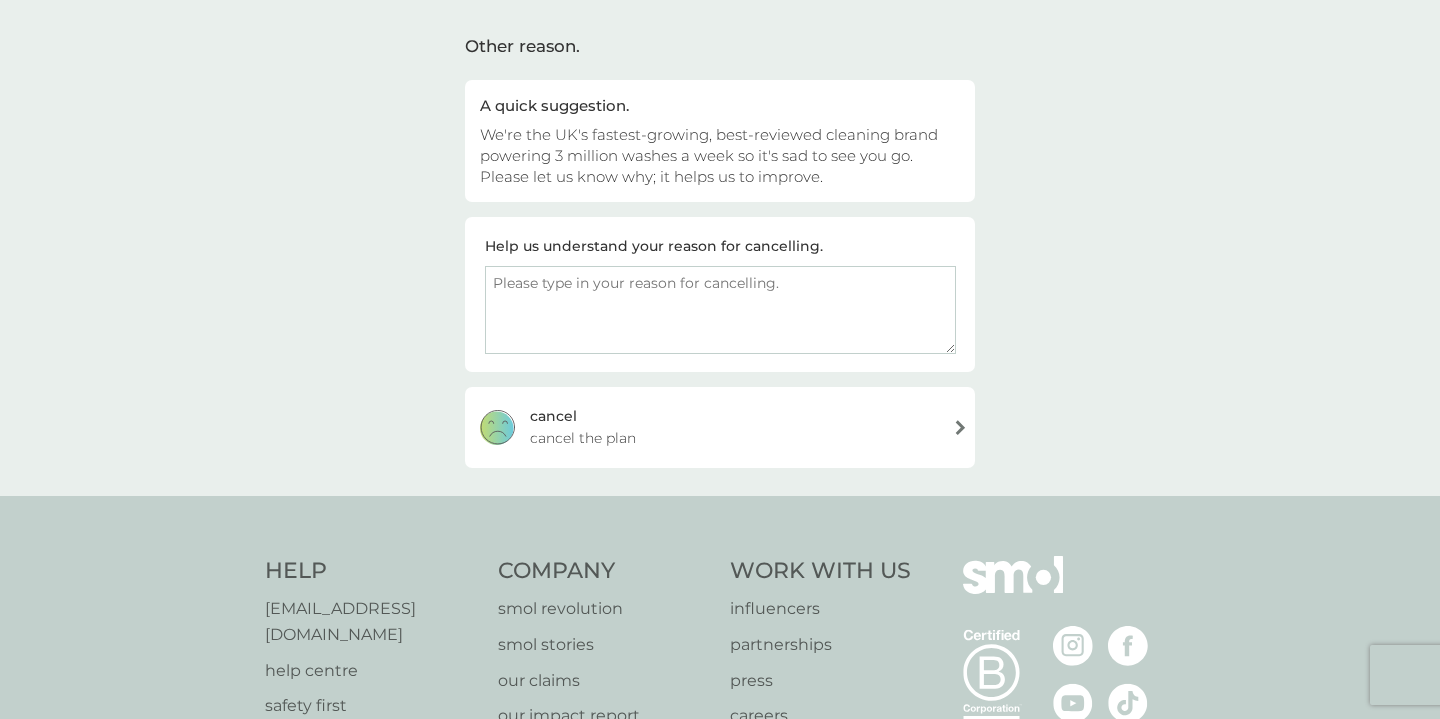 click at bounding box center (720, 310) 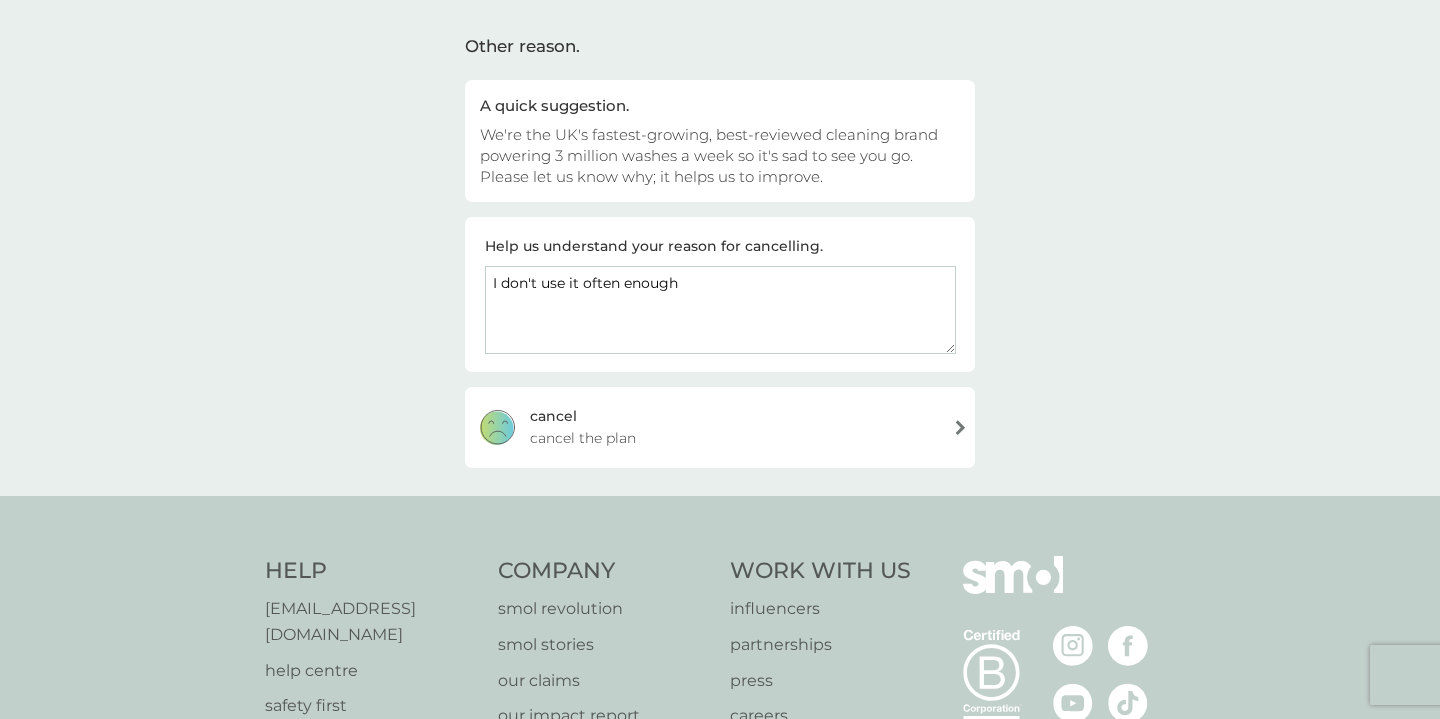 type on "I don't use it often enough" 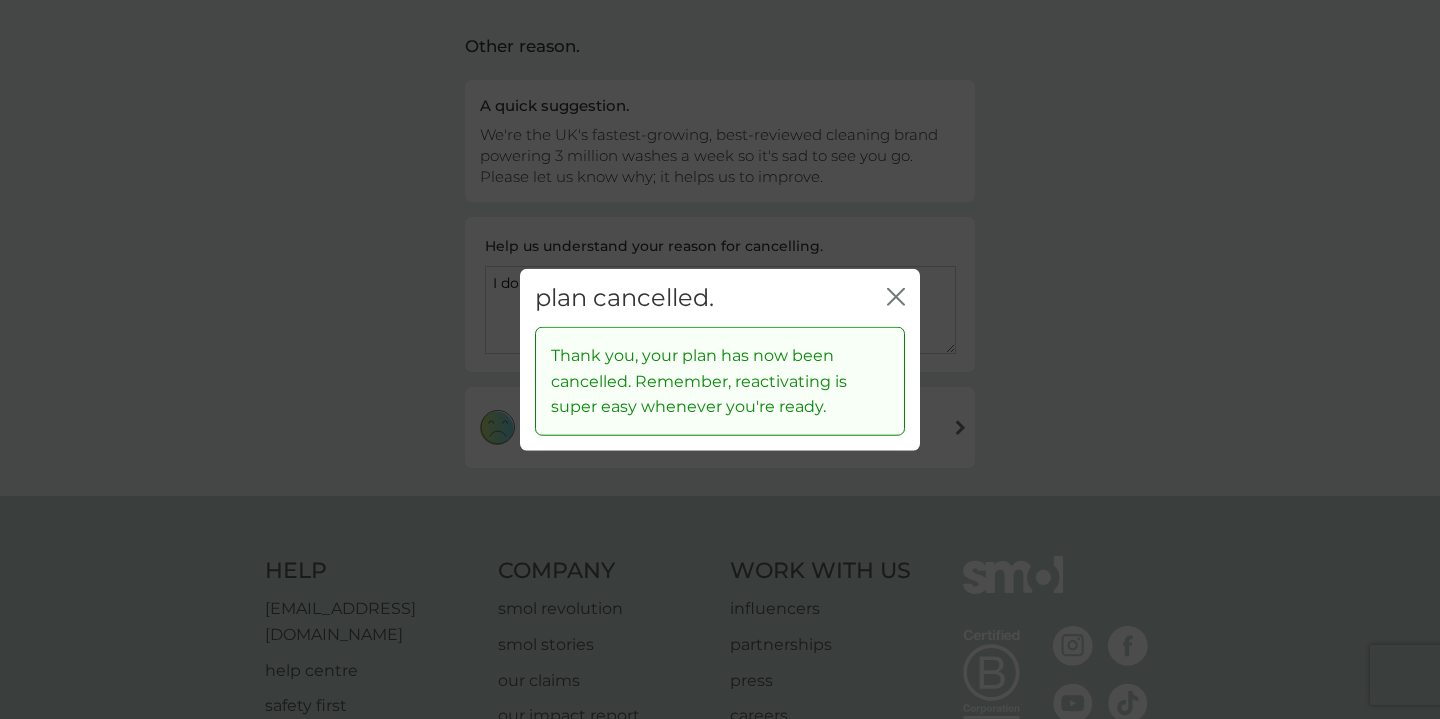 click on "plan cancelled. close" at bounding box center (720, 297) 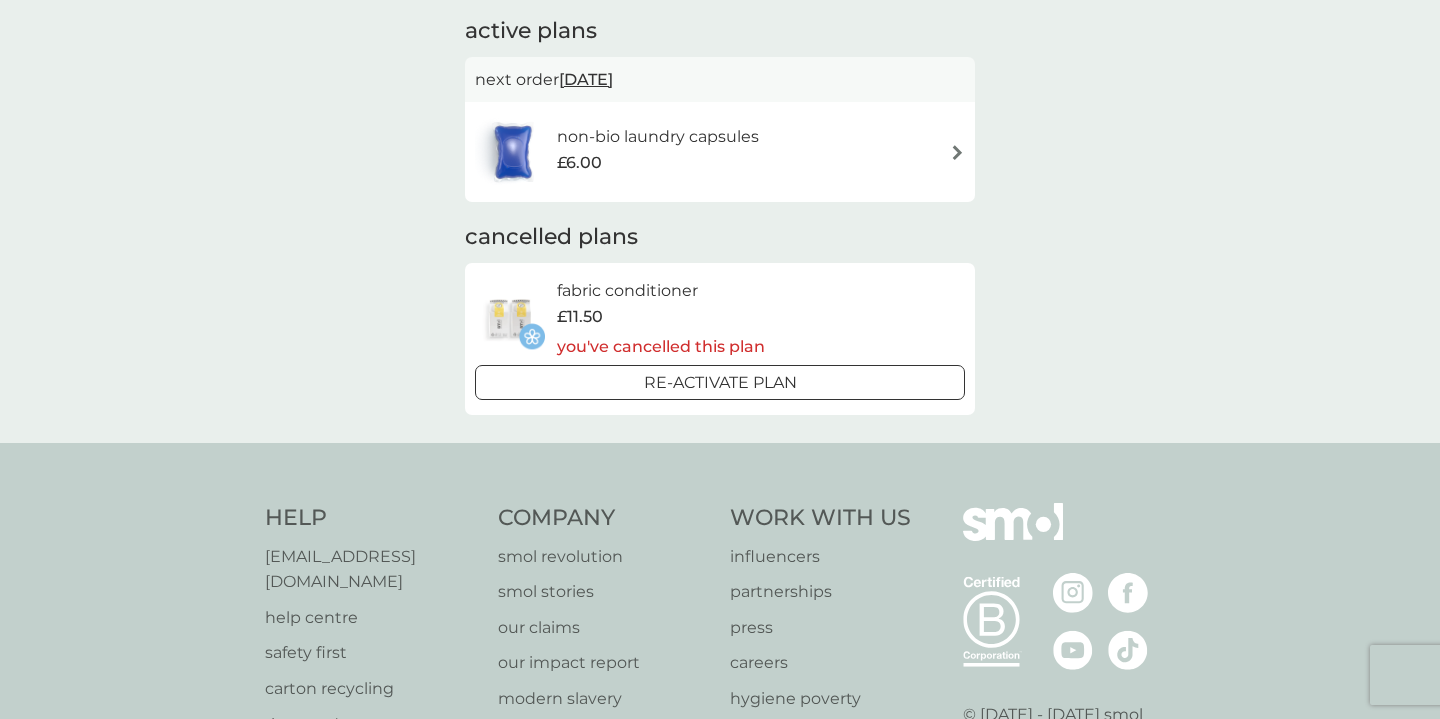 scroll, scrollTop: 0, scrollLeft: 0, axis: both 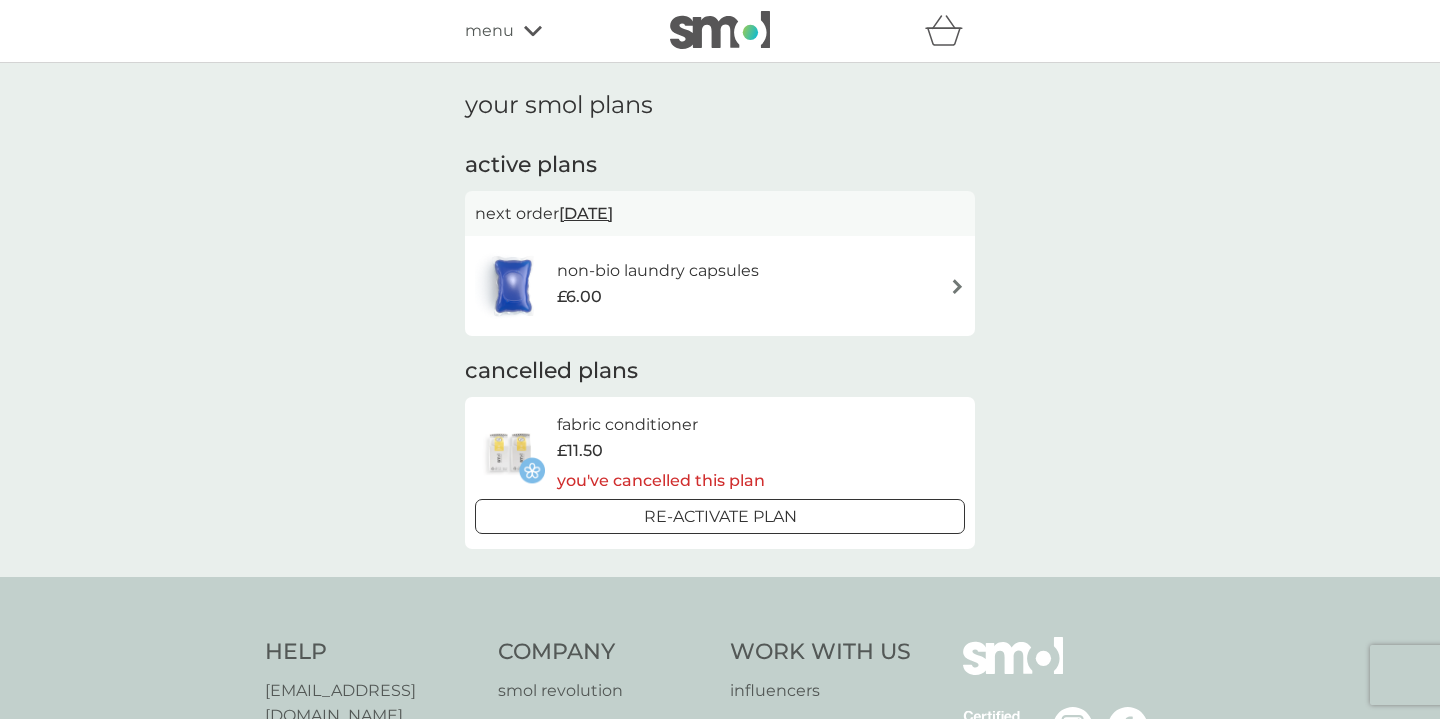 click on "£6.00" at bounding box center (658, 297) 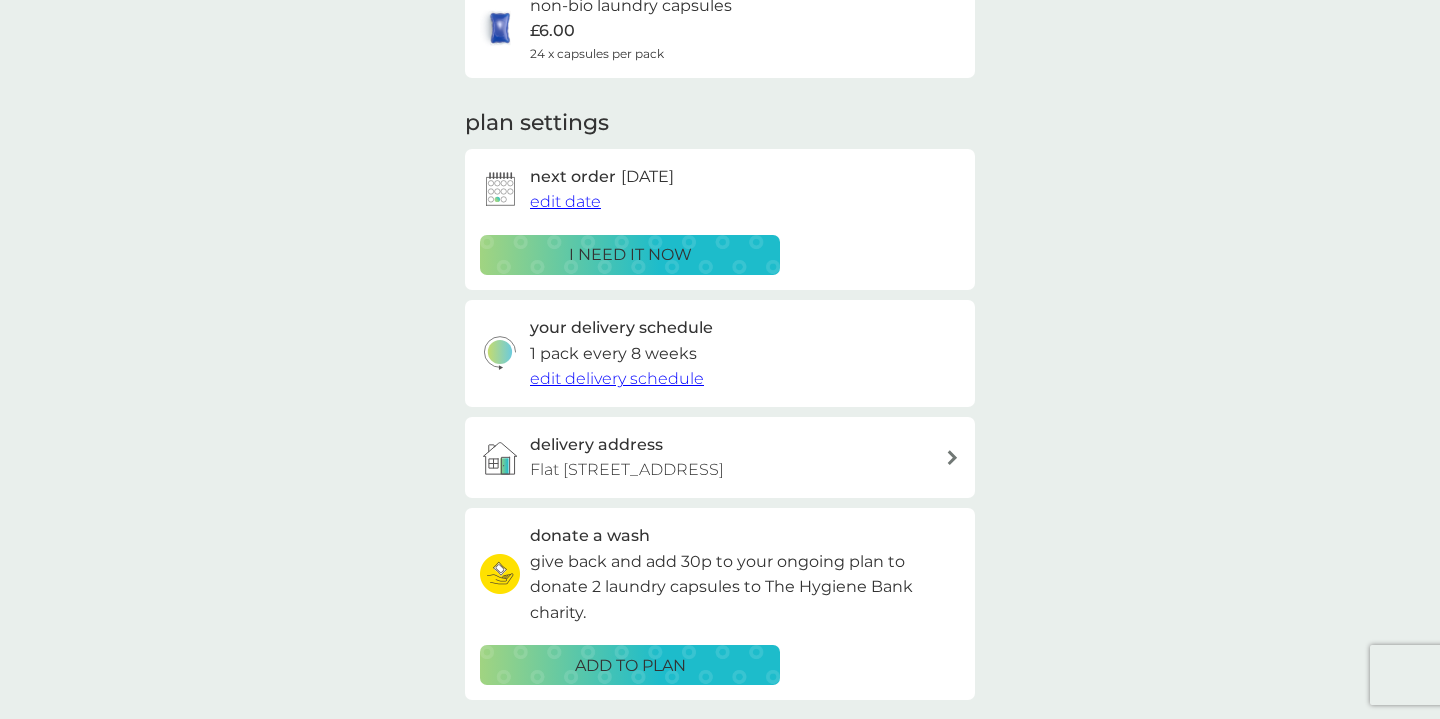scroll, scrollTop: 224, scrollLeft: 0, axis: vertical 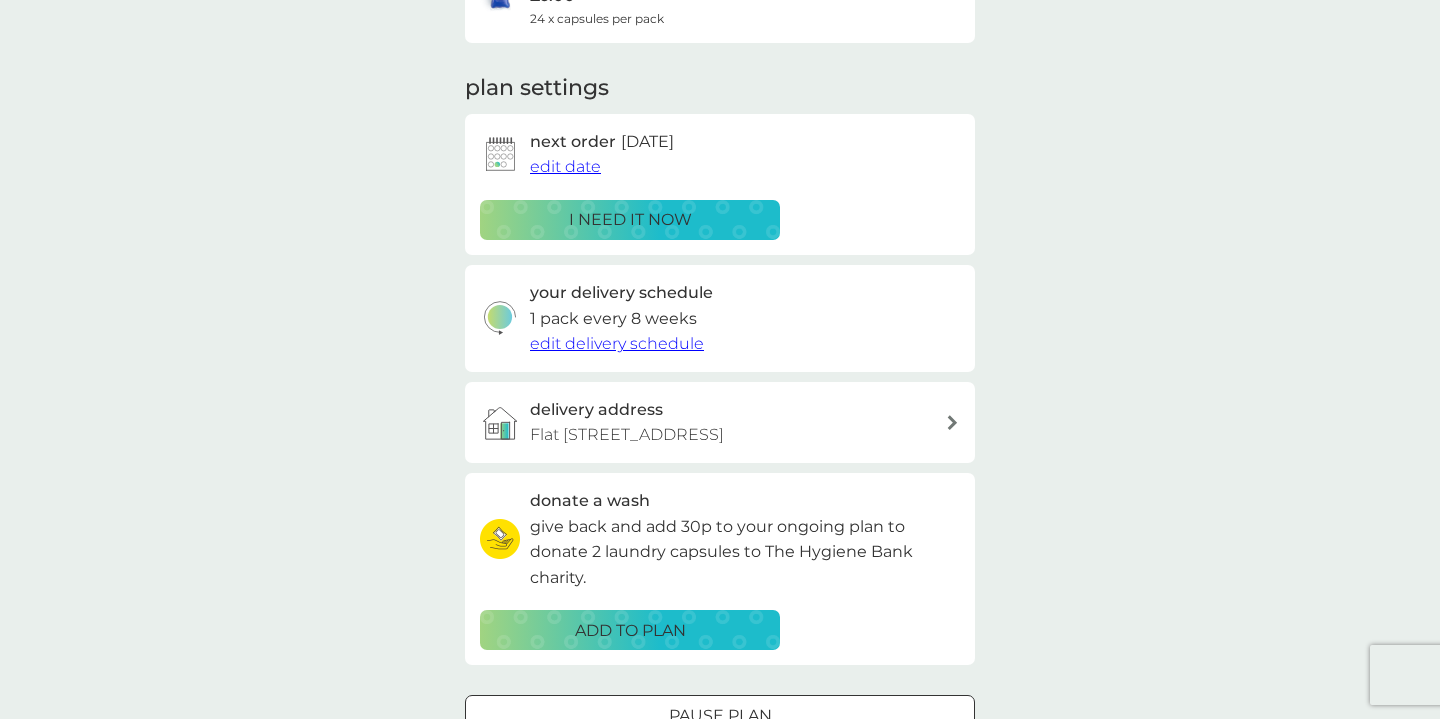 click on "edit delivery schedule" at bounding box center [617, 343] 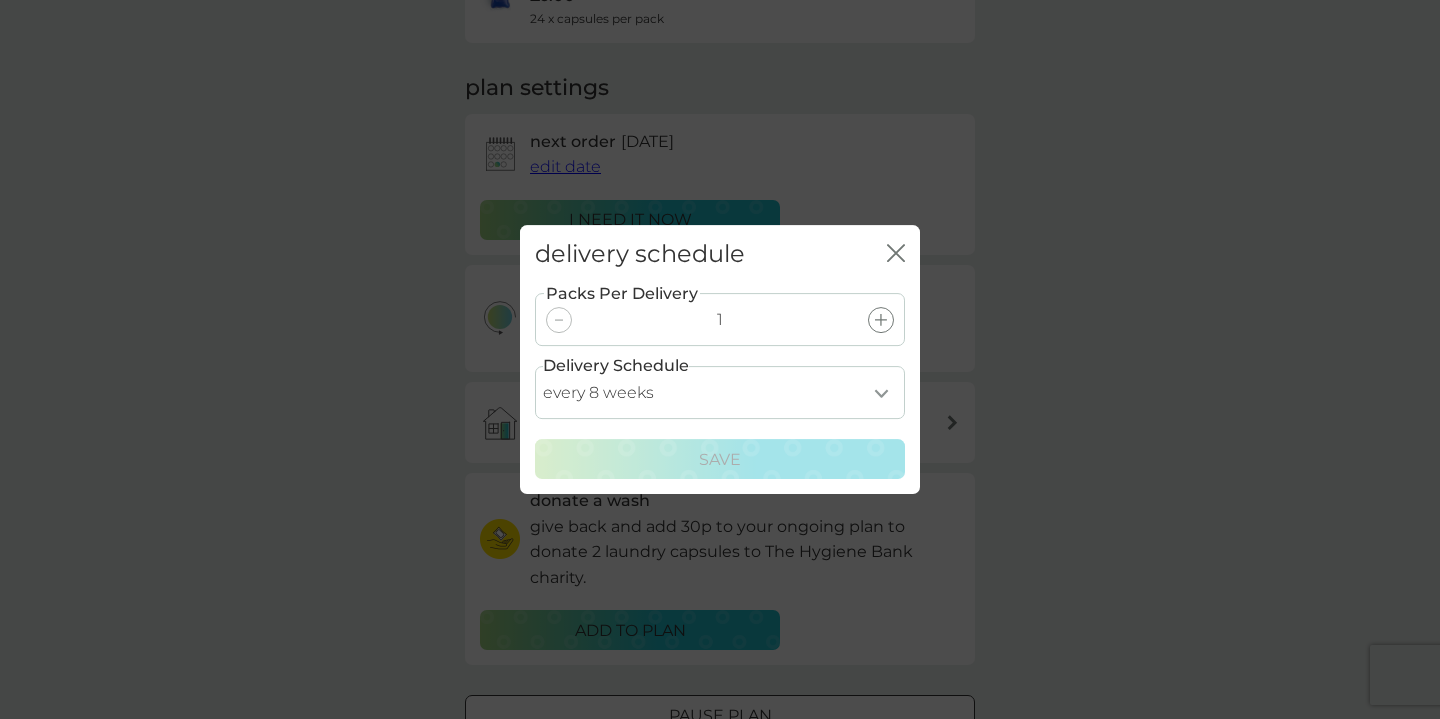 click on "every 1 week every 2 weeks every 3 weeks every 4 weeks every 5 weeks every 6 weeks every 7 weeks every 8 weeks every 9 weeks every 10 weeks every 11 weeks every 12 weeks every 13 weeks every 14 weeks every 15 weeks every 16 weeks every 17 weeks" at bounding box center (720, 392) 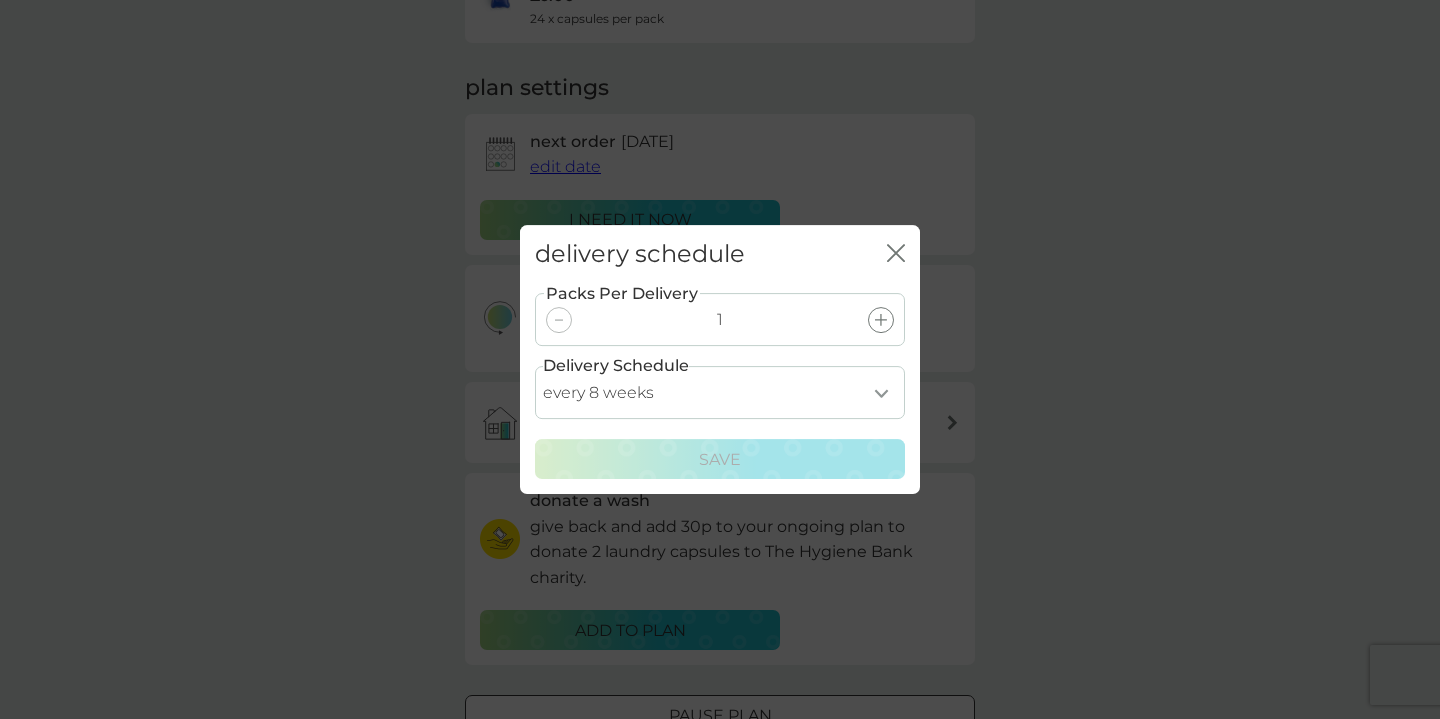 select on "28" 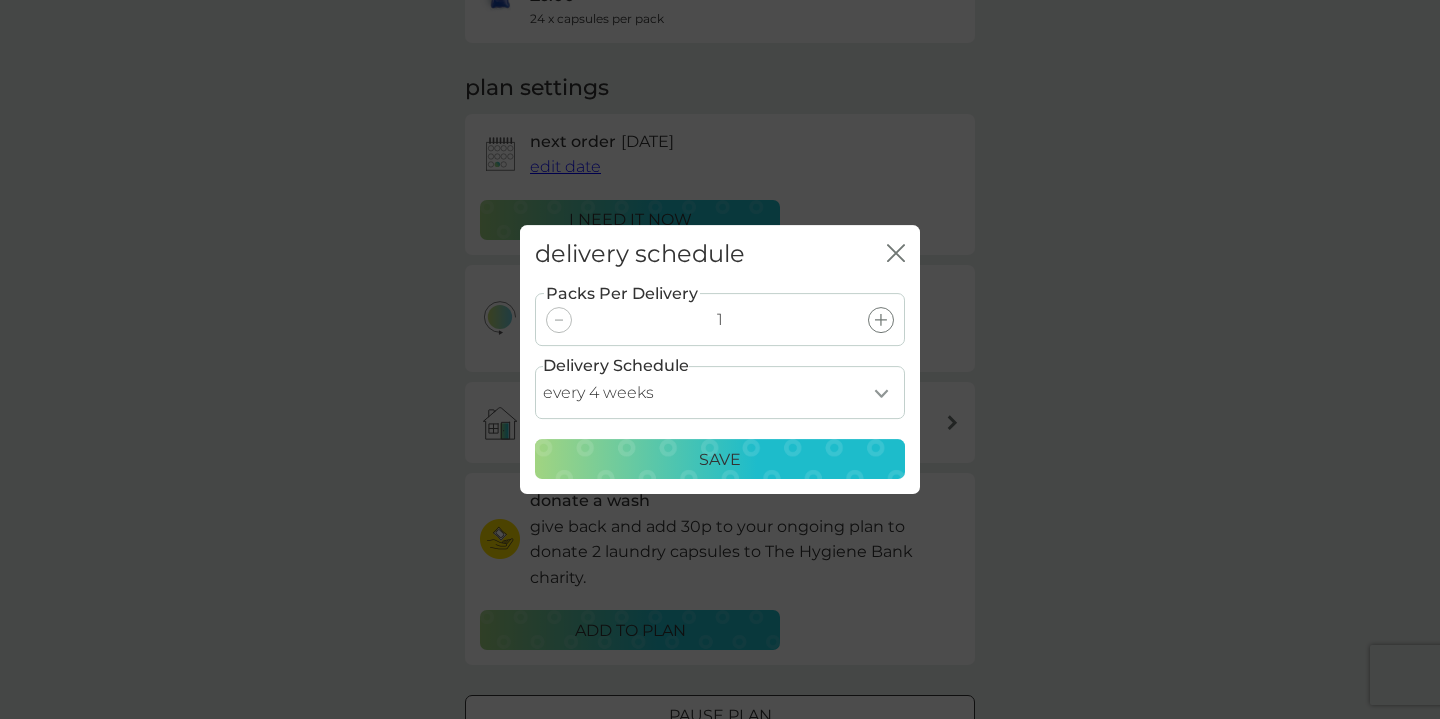 click on "Save" at bounding box center [720, 460] 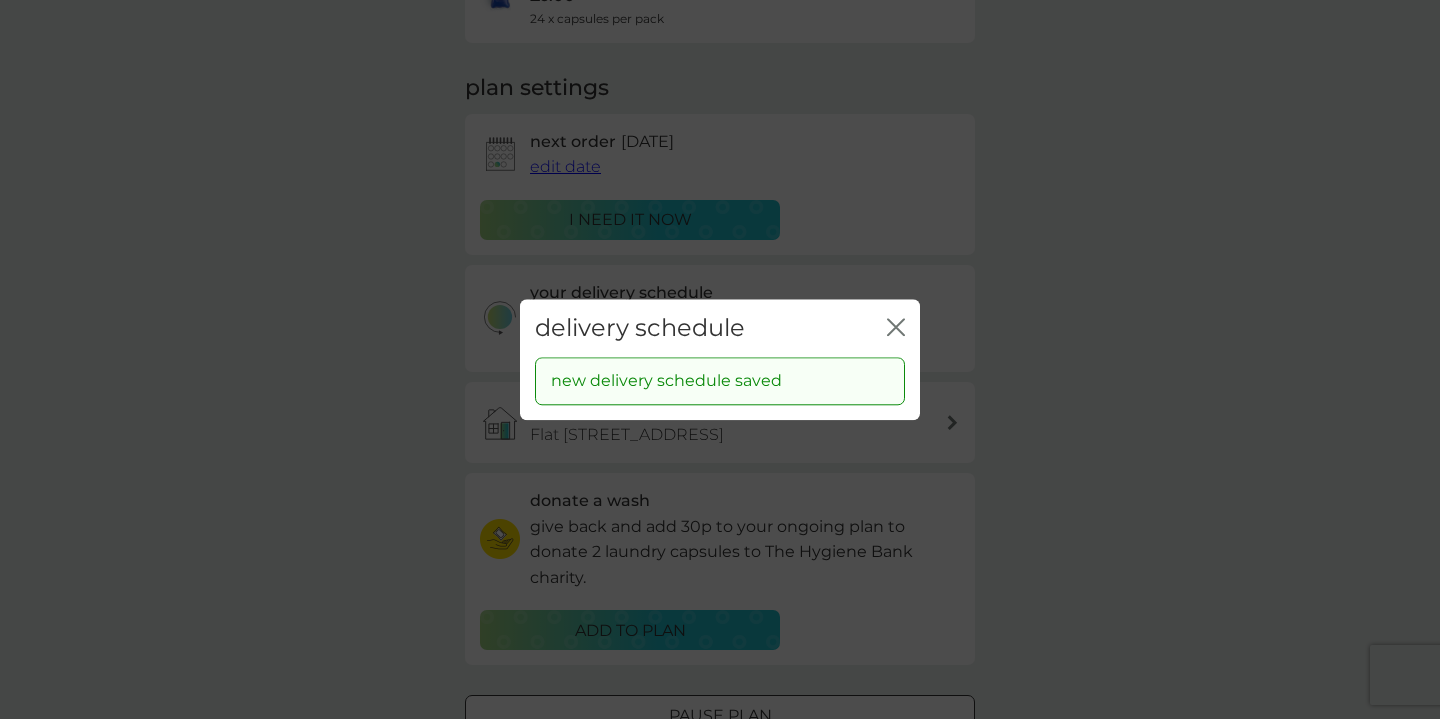 click 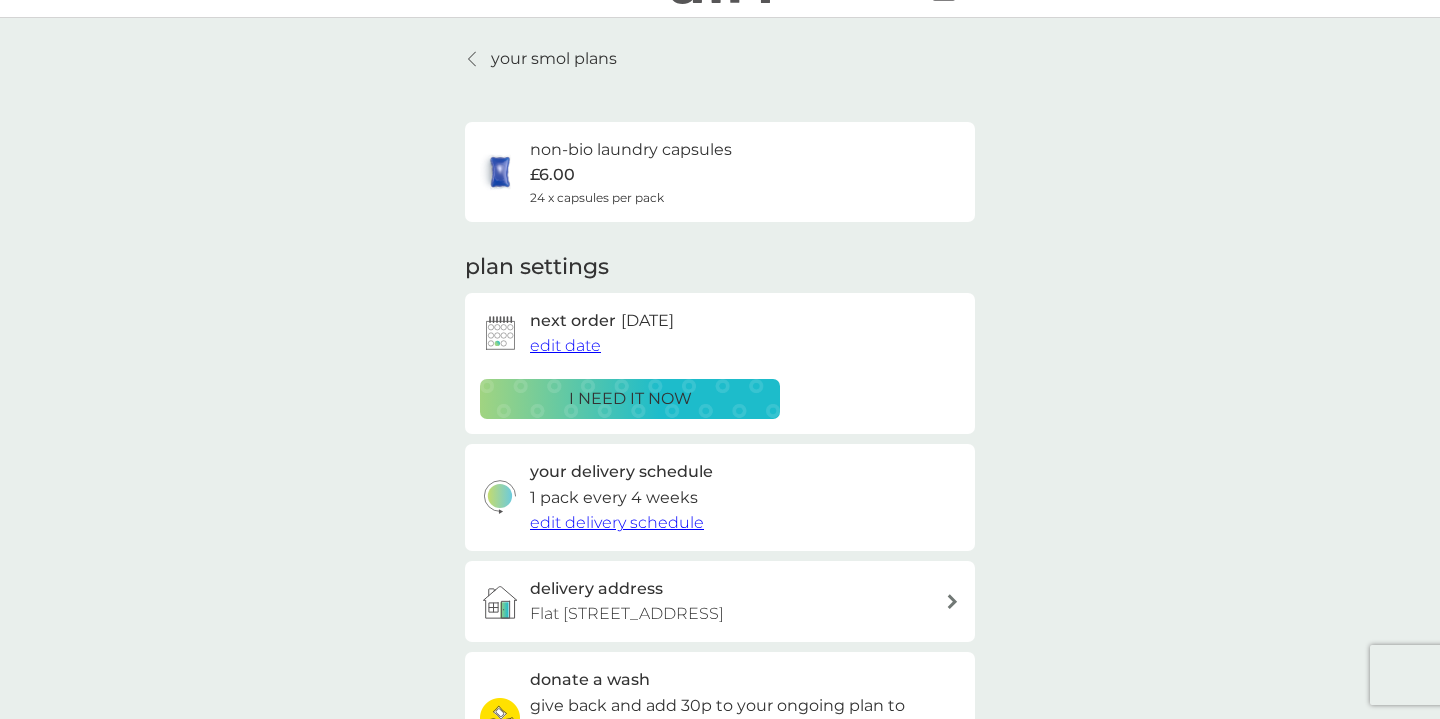scroll, scrollTop: 21, scrollLeft: 0, axis: vertical 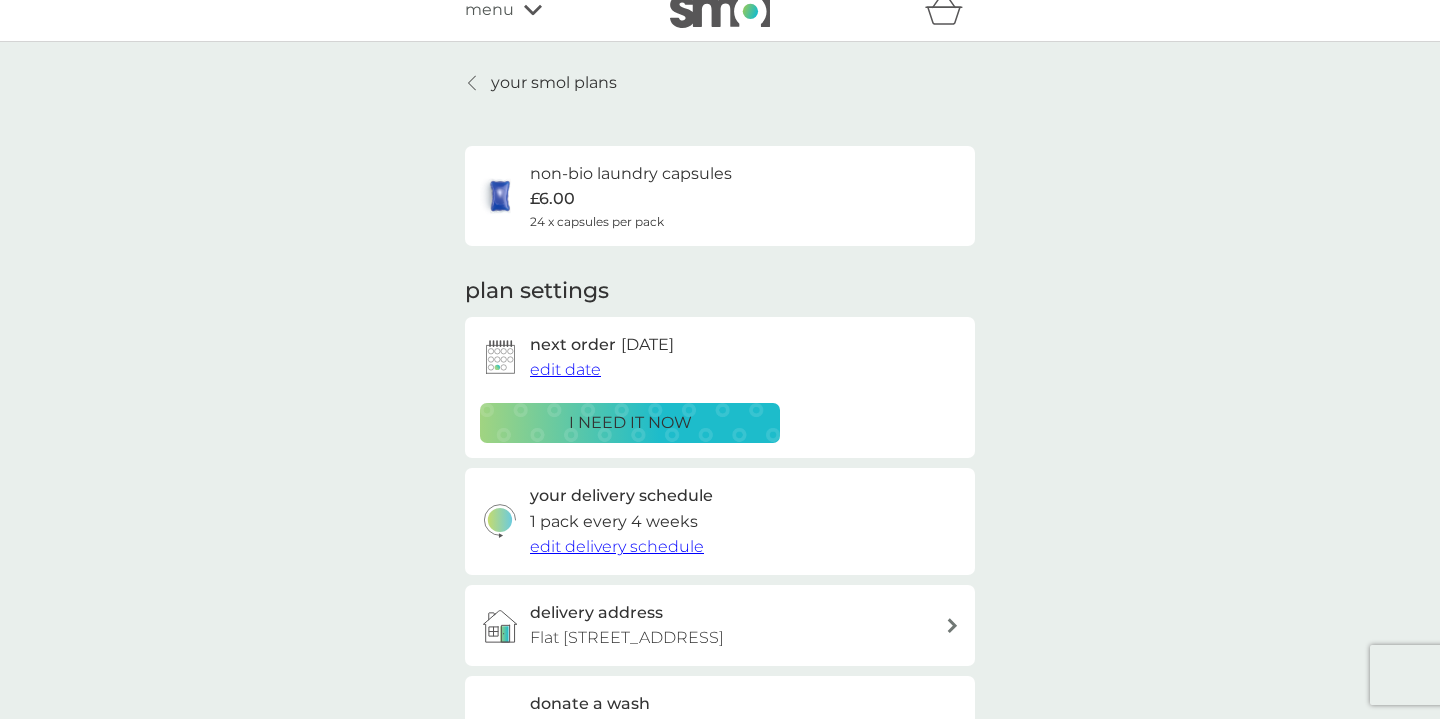 click on "i need it now" at bounding box center [630, 423] 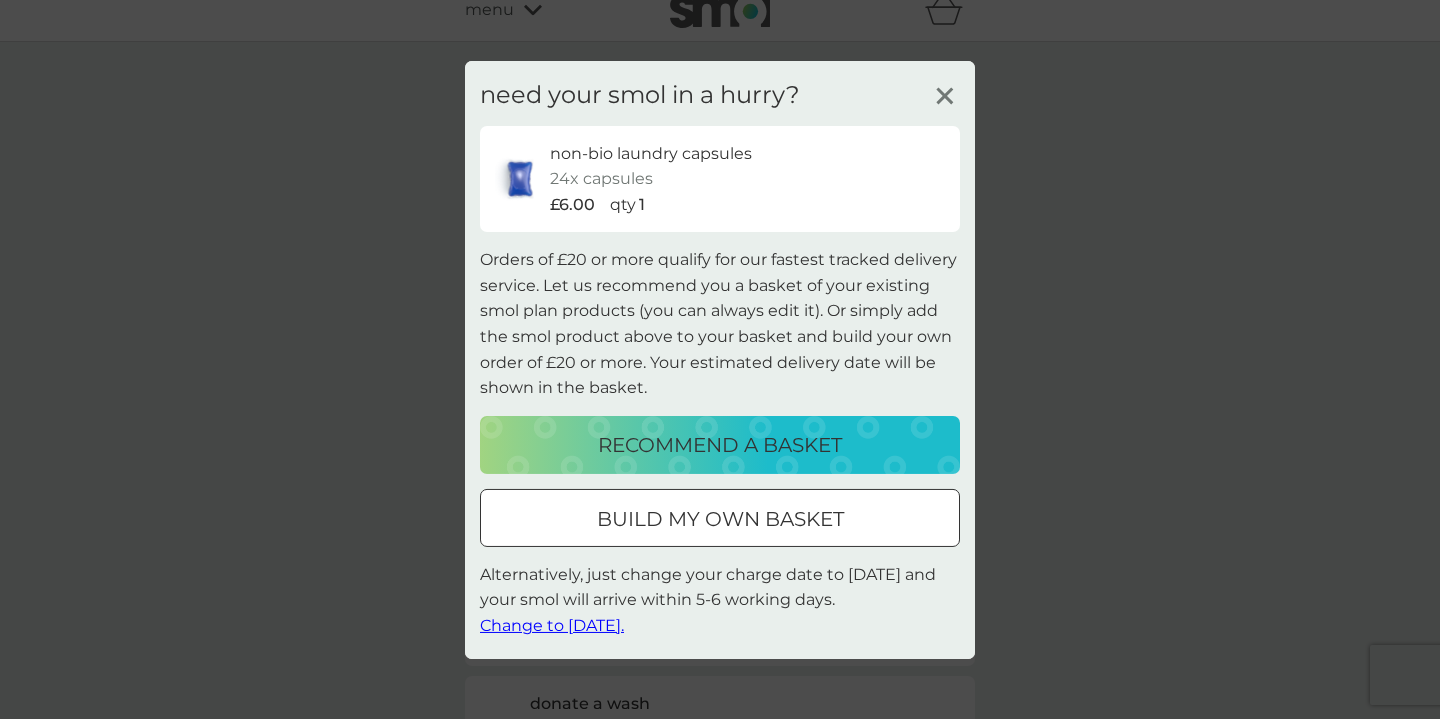 click 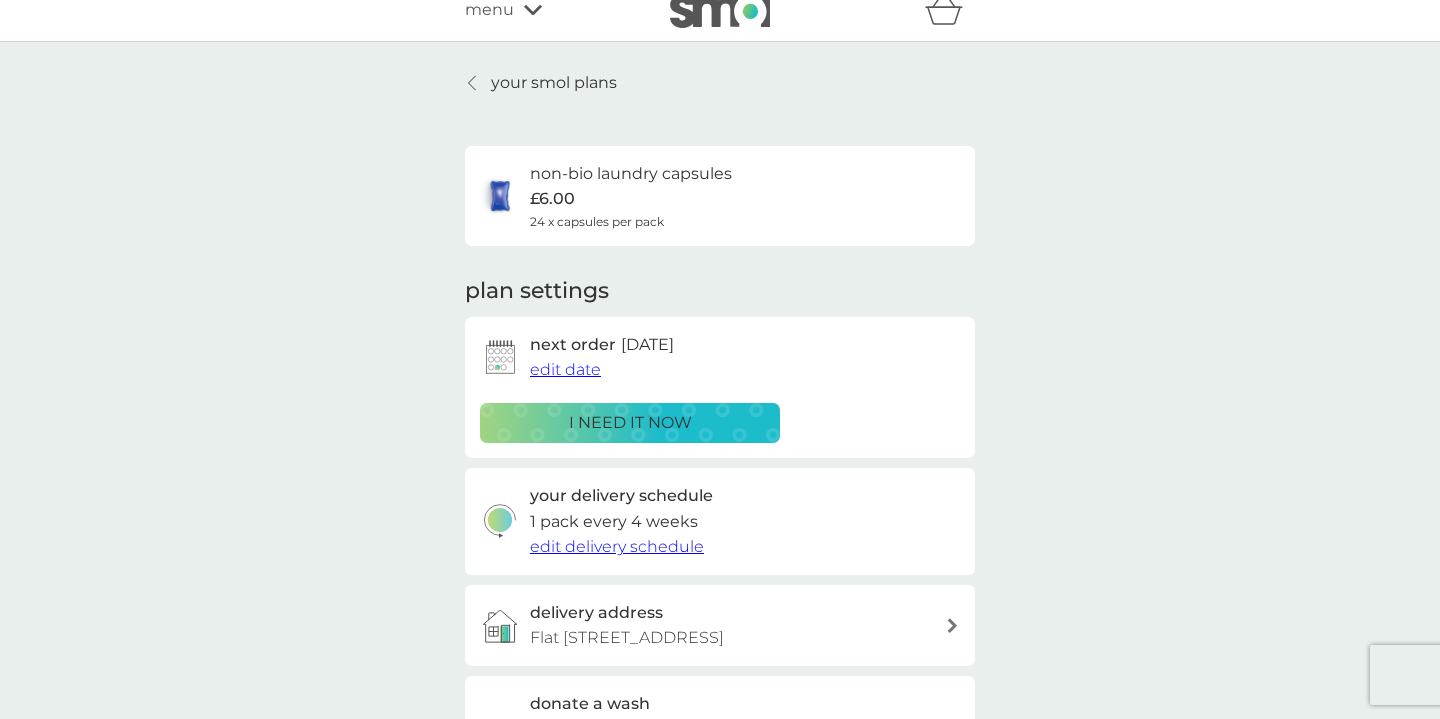 click on "edit date" at bounding box center (565, 369) 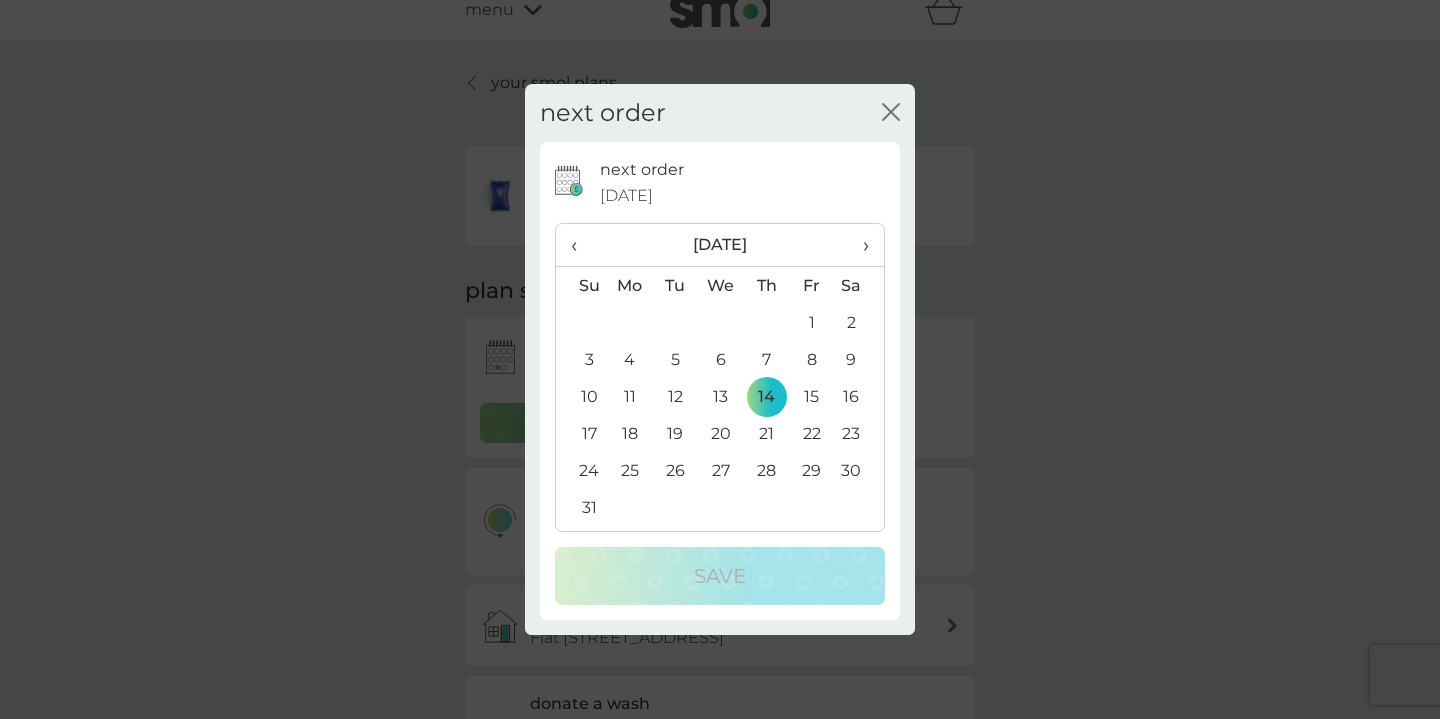 click on "‹" at bounding box center (581, 245) 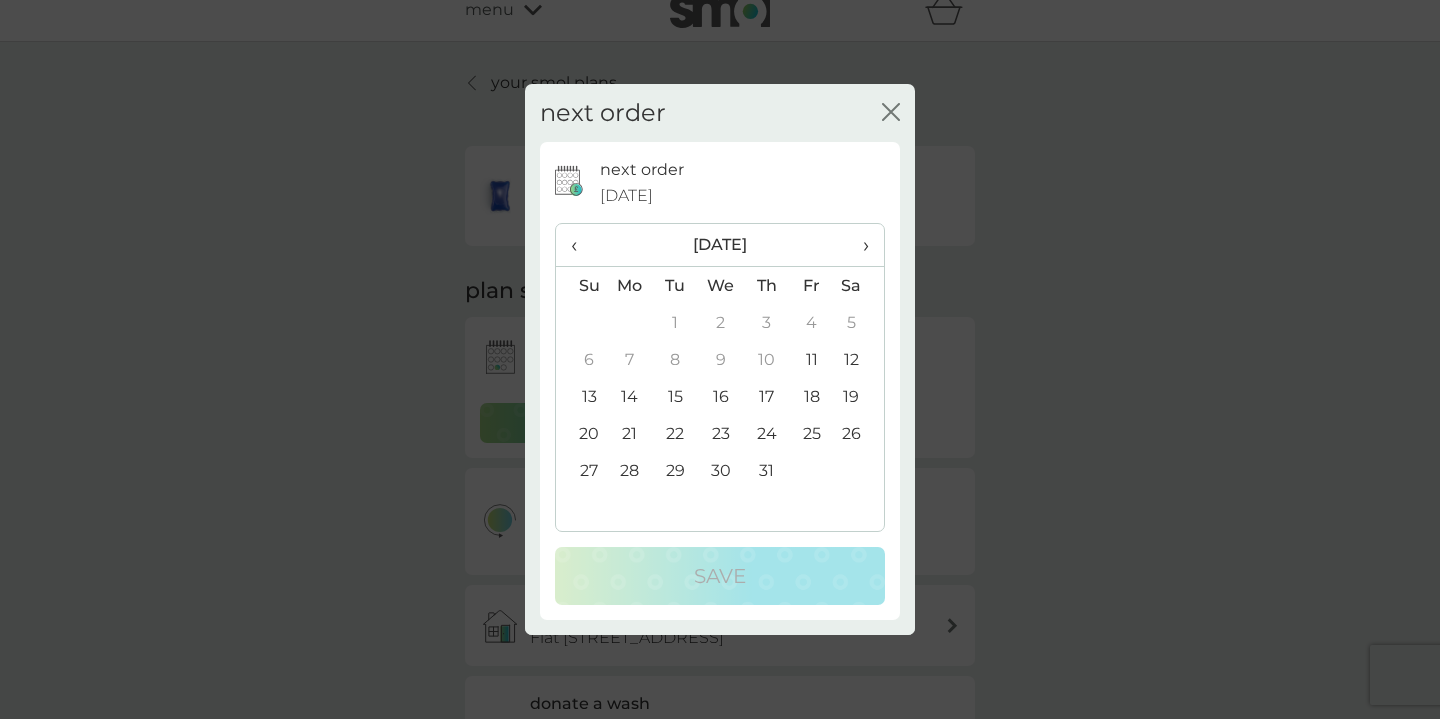 click on "30" at bounding box center (721, 470) 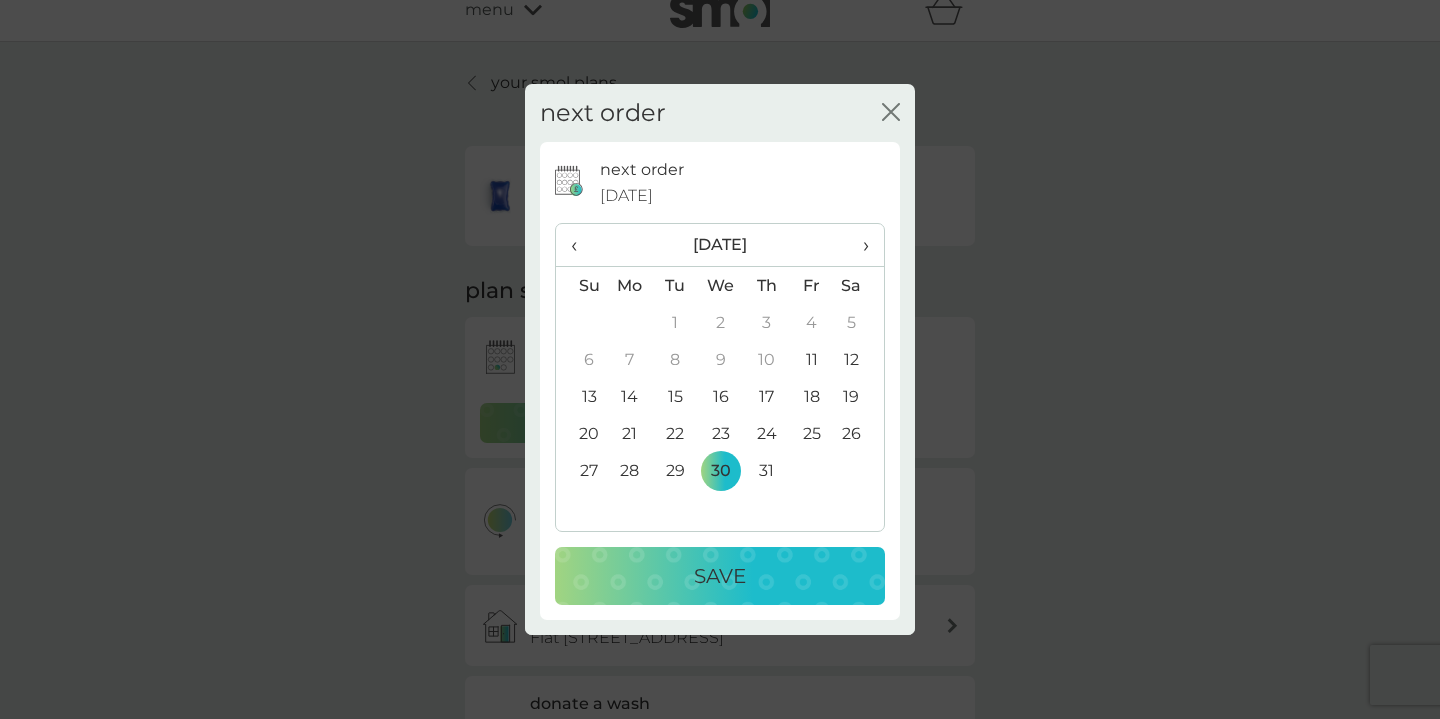click on "Save" at bounding box center (720, 576) 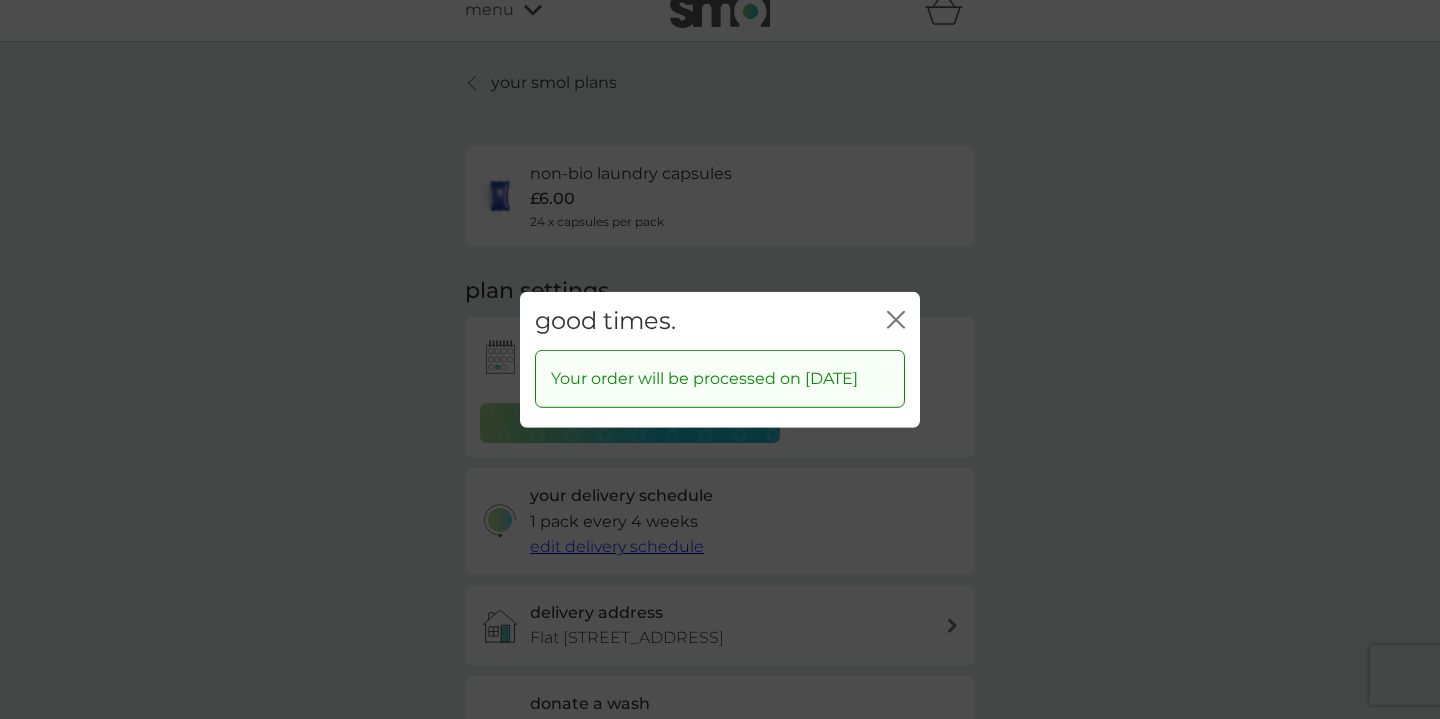 click 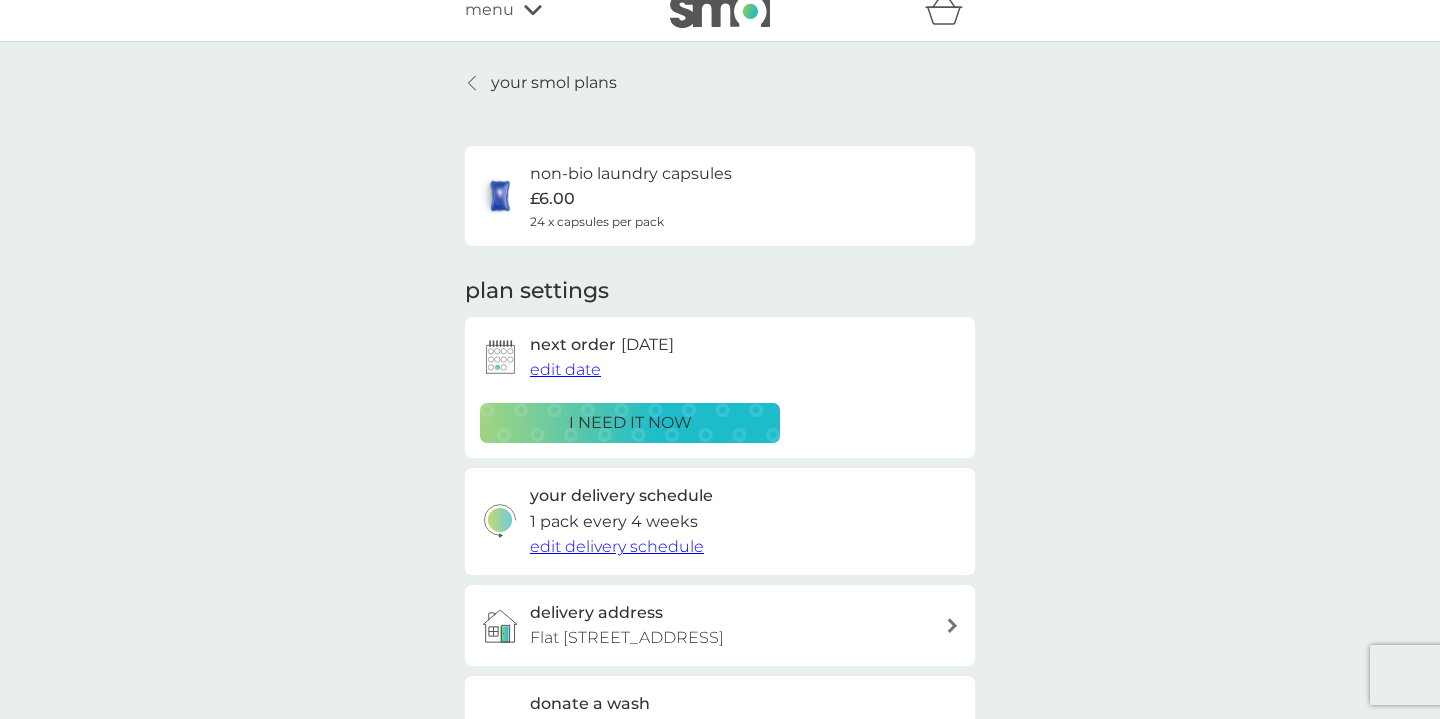 click on "menu" at bounding box center (550, 10) 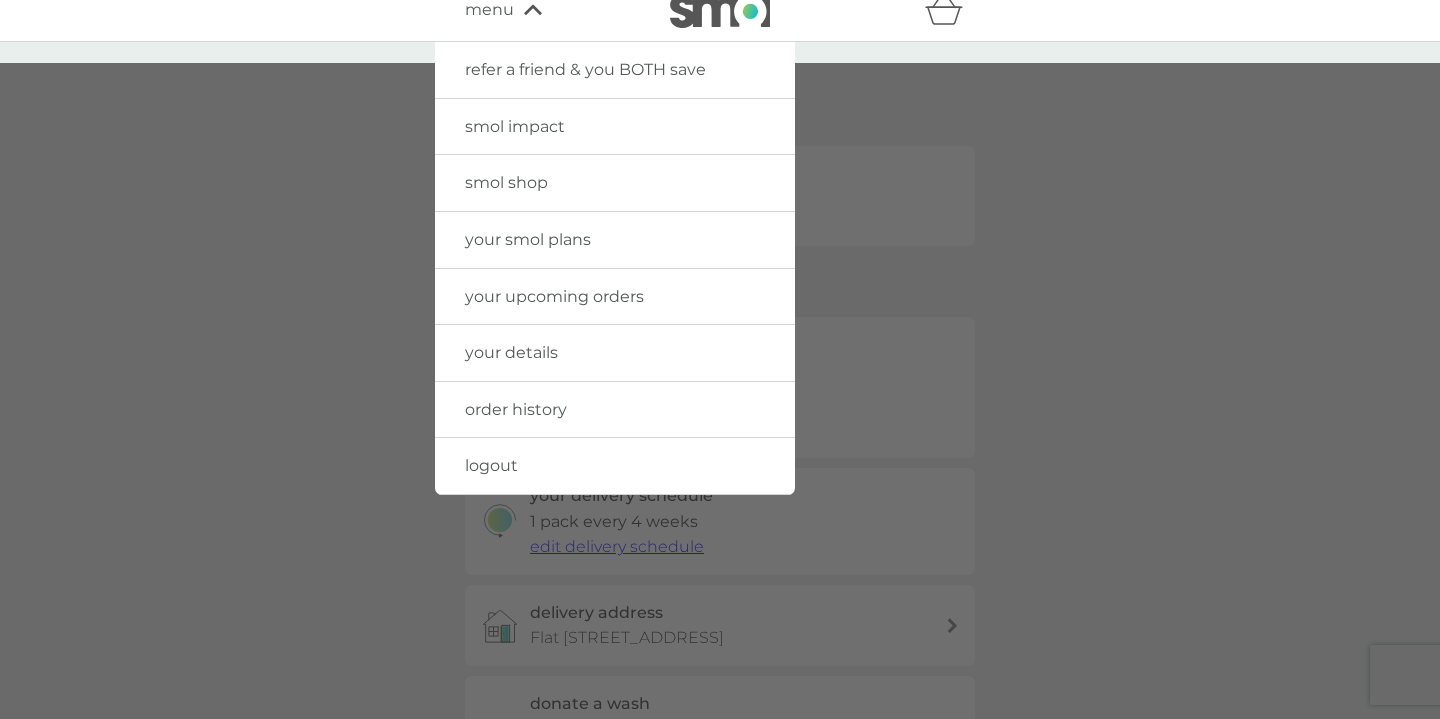 click on "smol shop" at bounding box center [615, 183] 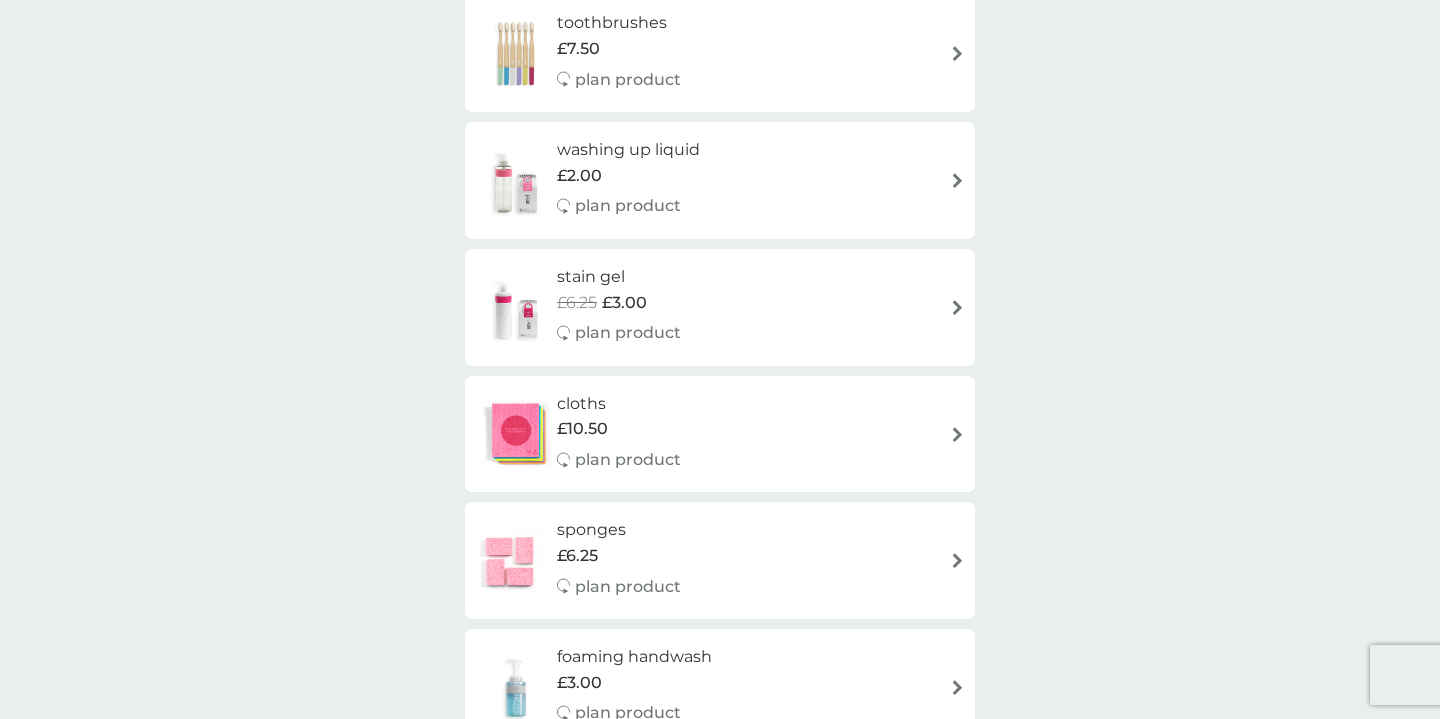 scroll, scrollTop: 1857, scrollLeft: 0, axis: vertical 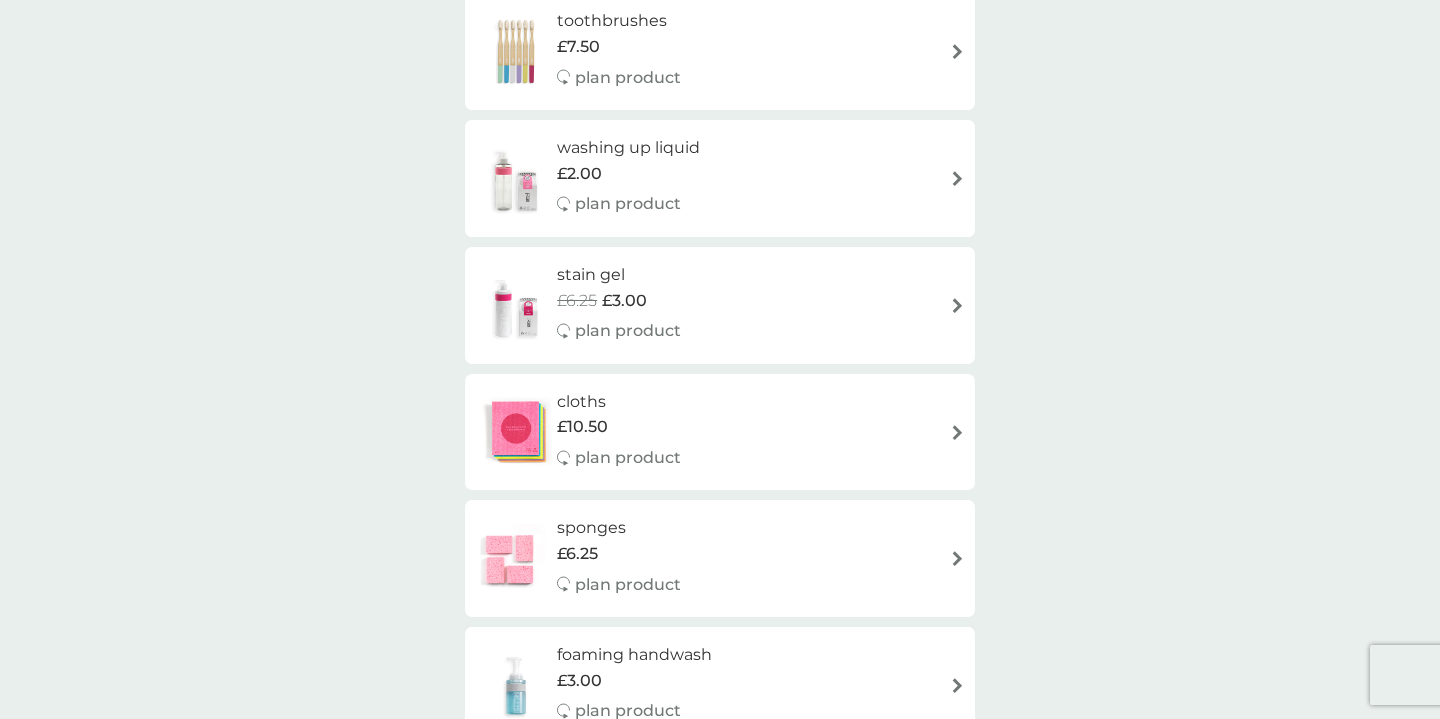click on "washing up liquid £2.00 plan product" at bounding box center [720, 178] 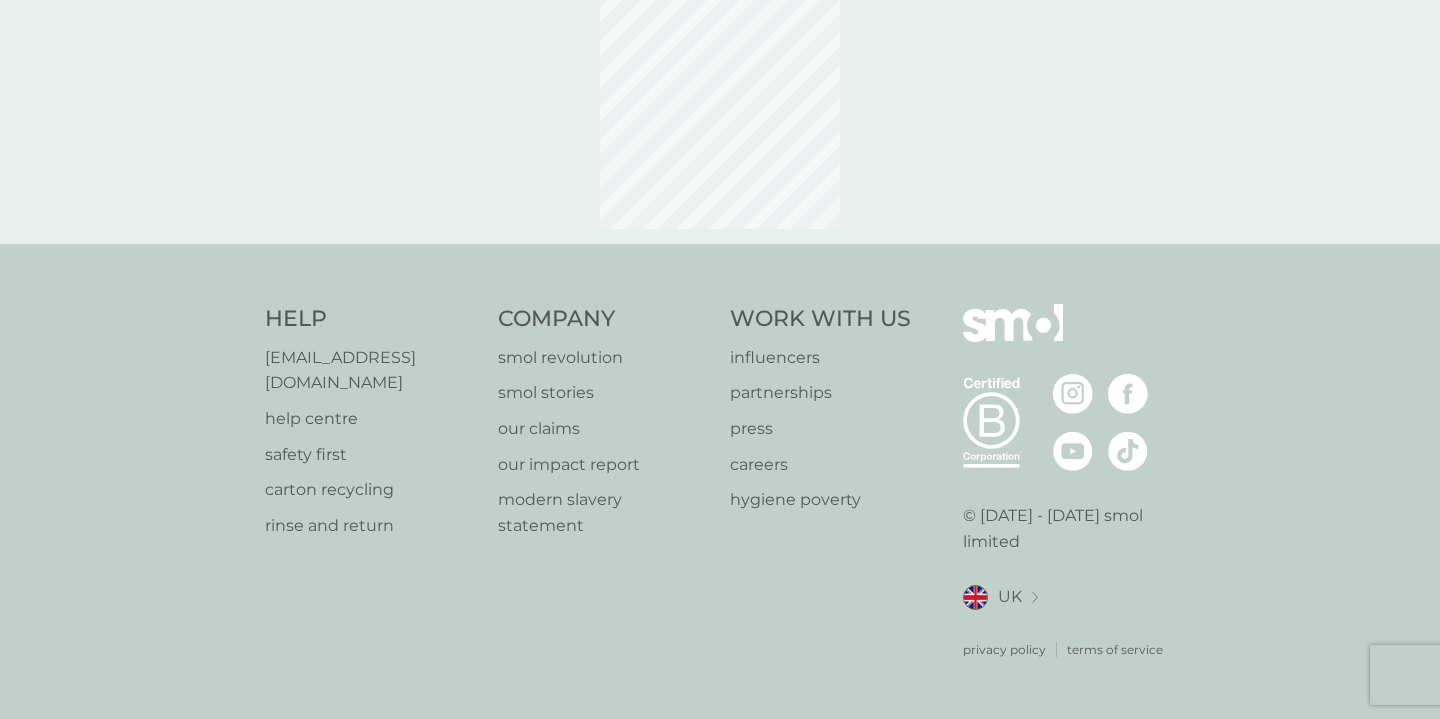 scroll, scrollTop: 0, scrollLeft: 0, axis: both 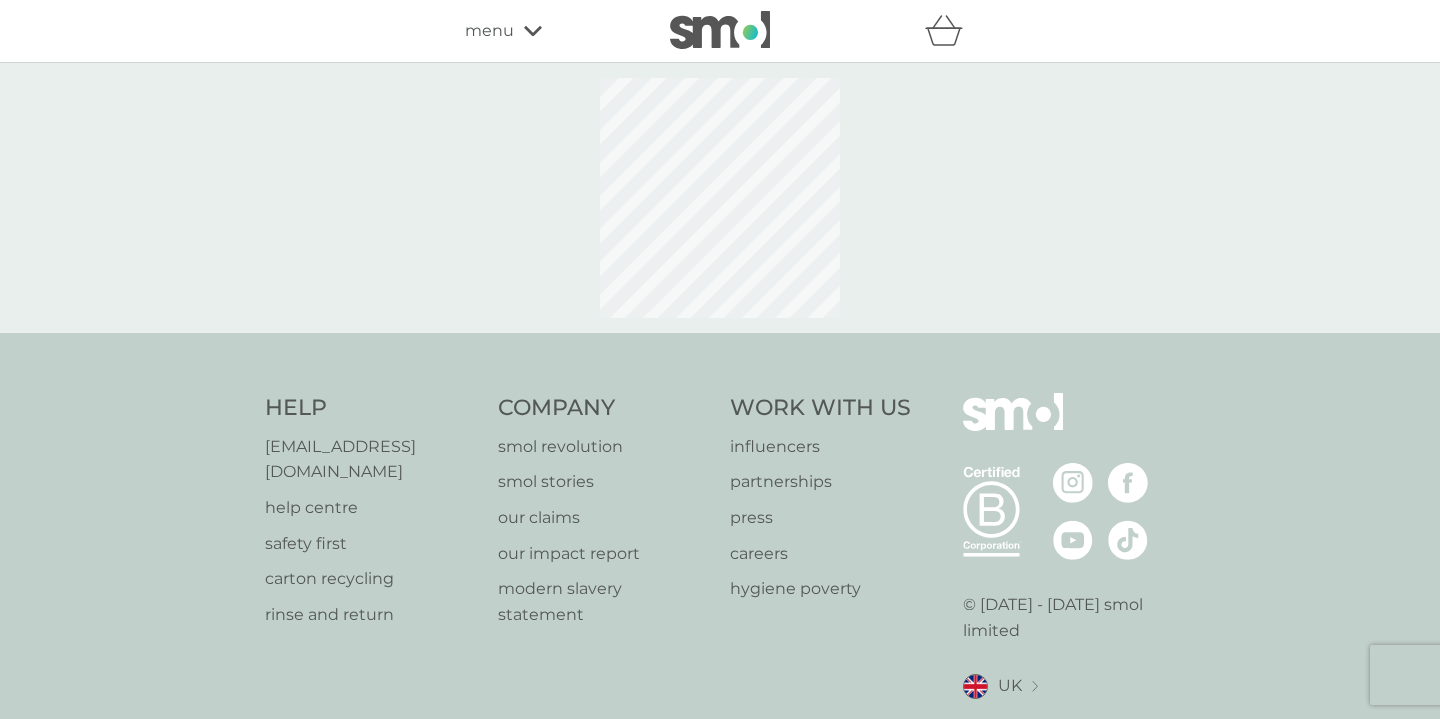 select on "112" 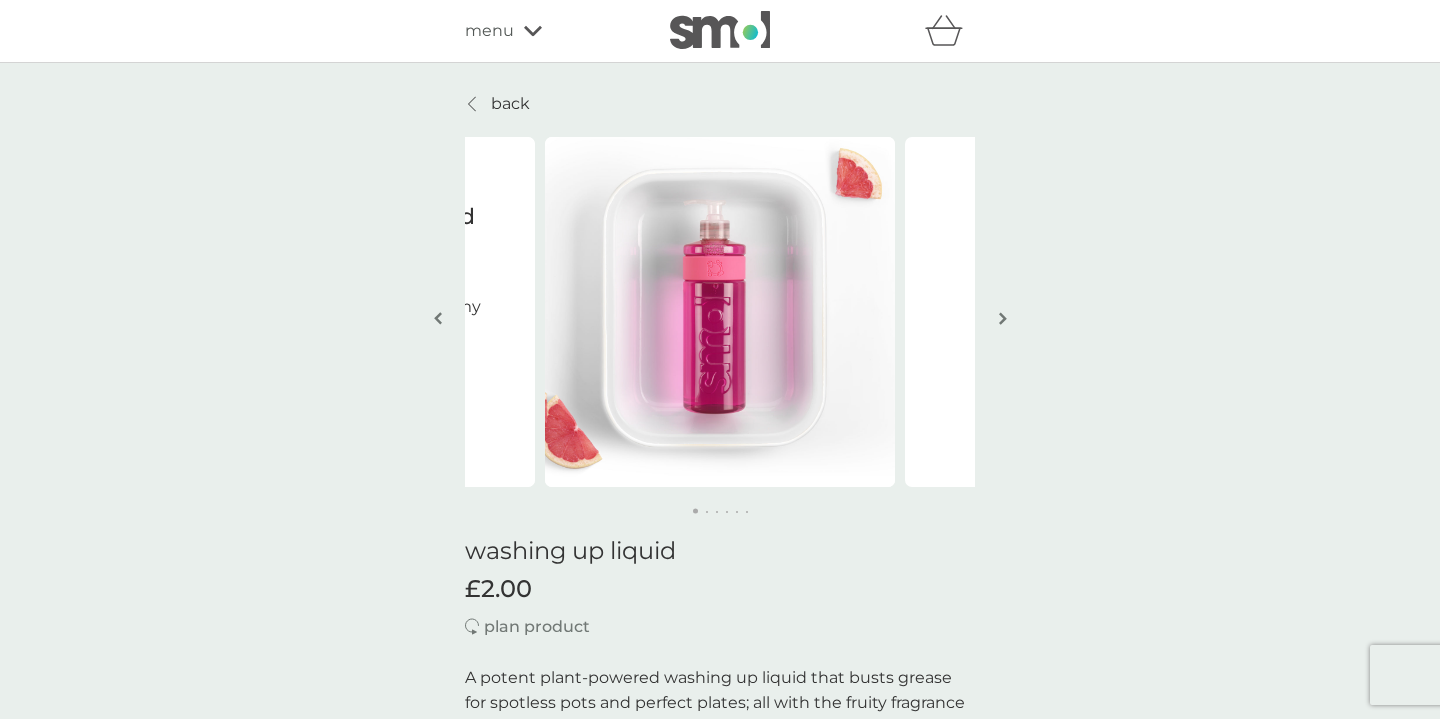 scroll, scrollTop: 5, scrollLeft: 0, axis: vertical 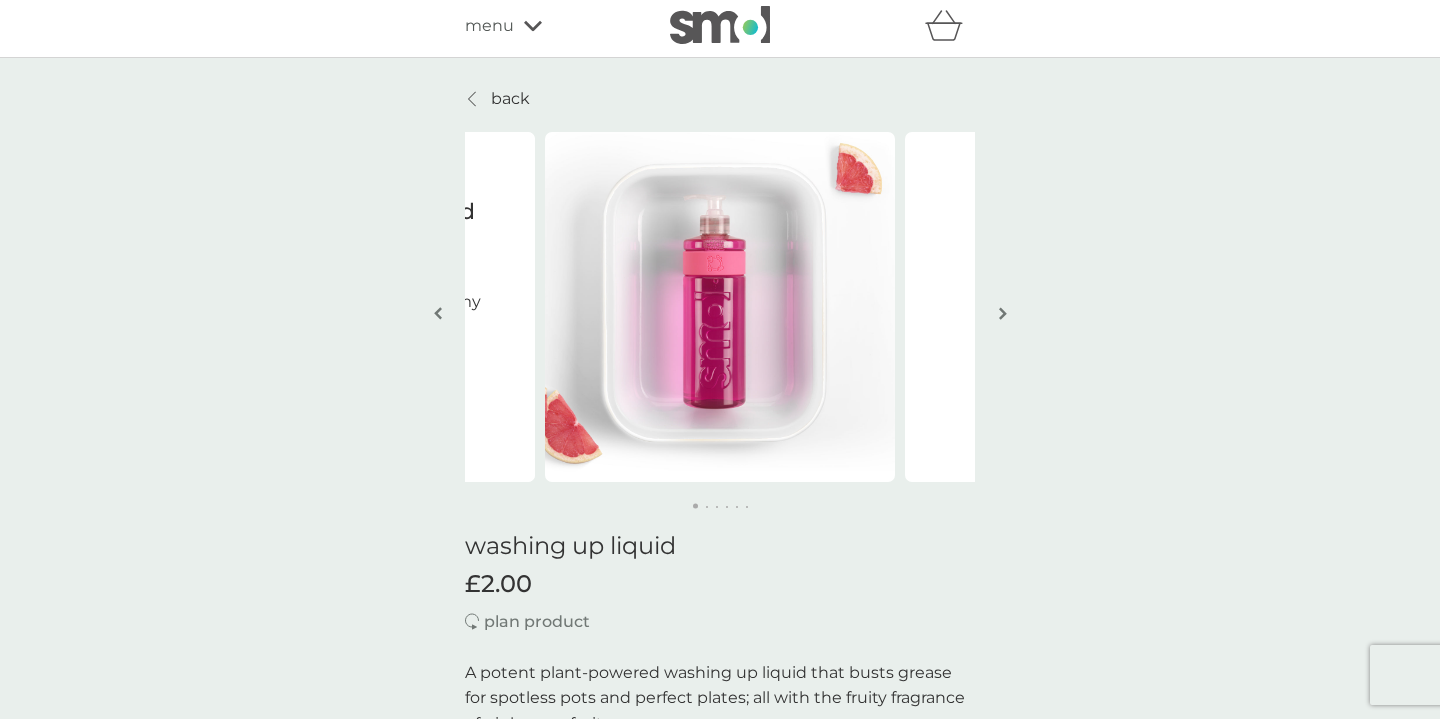click at bounding box center [1003, 313] 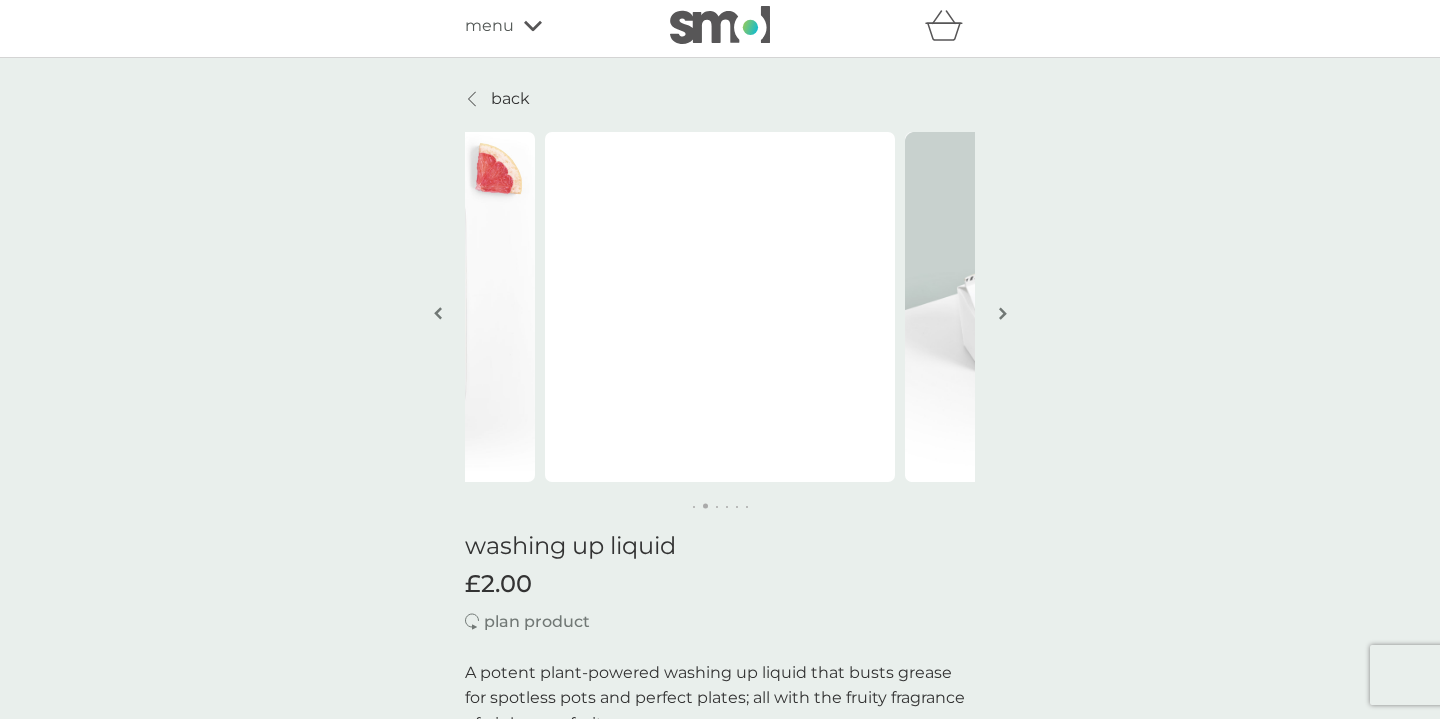 click at bounding box center [1003, 313] 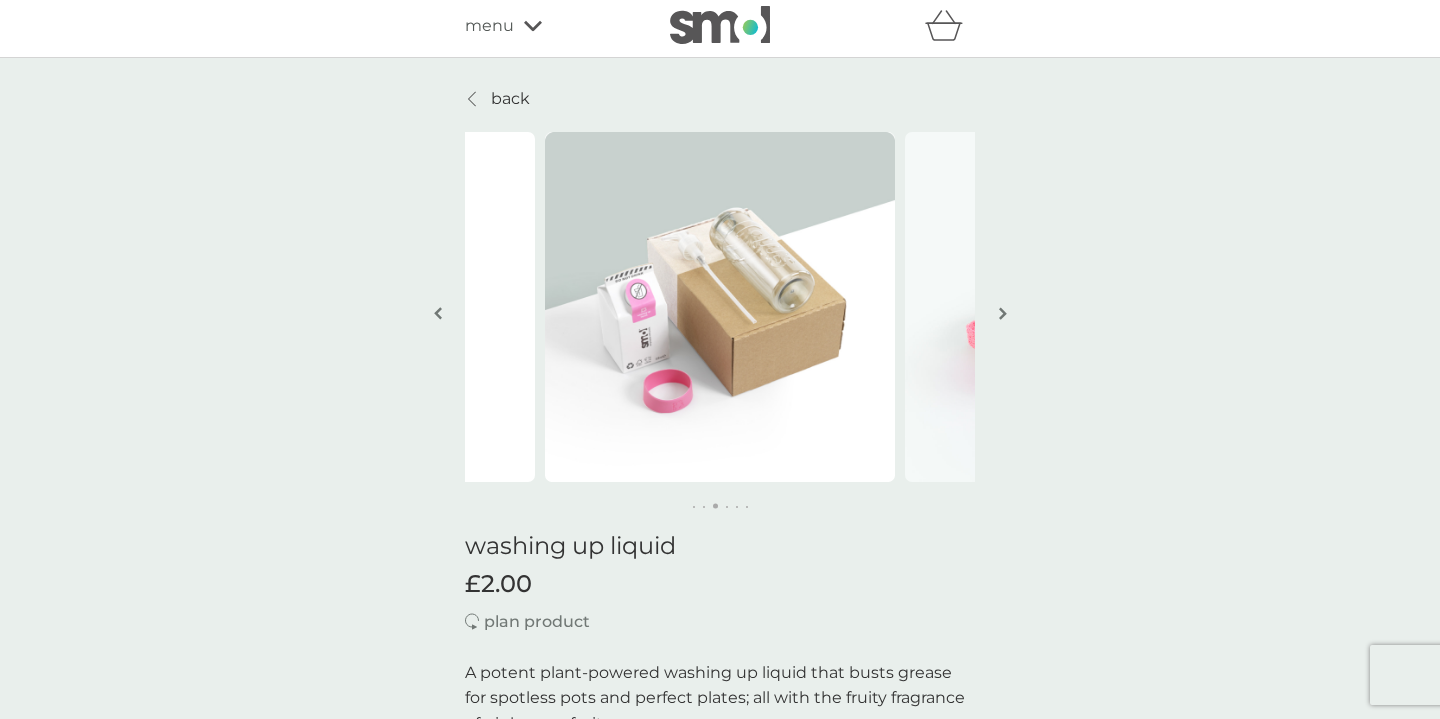 click at bounding box center [1003, 313] 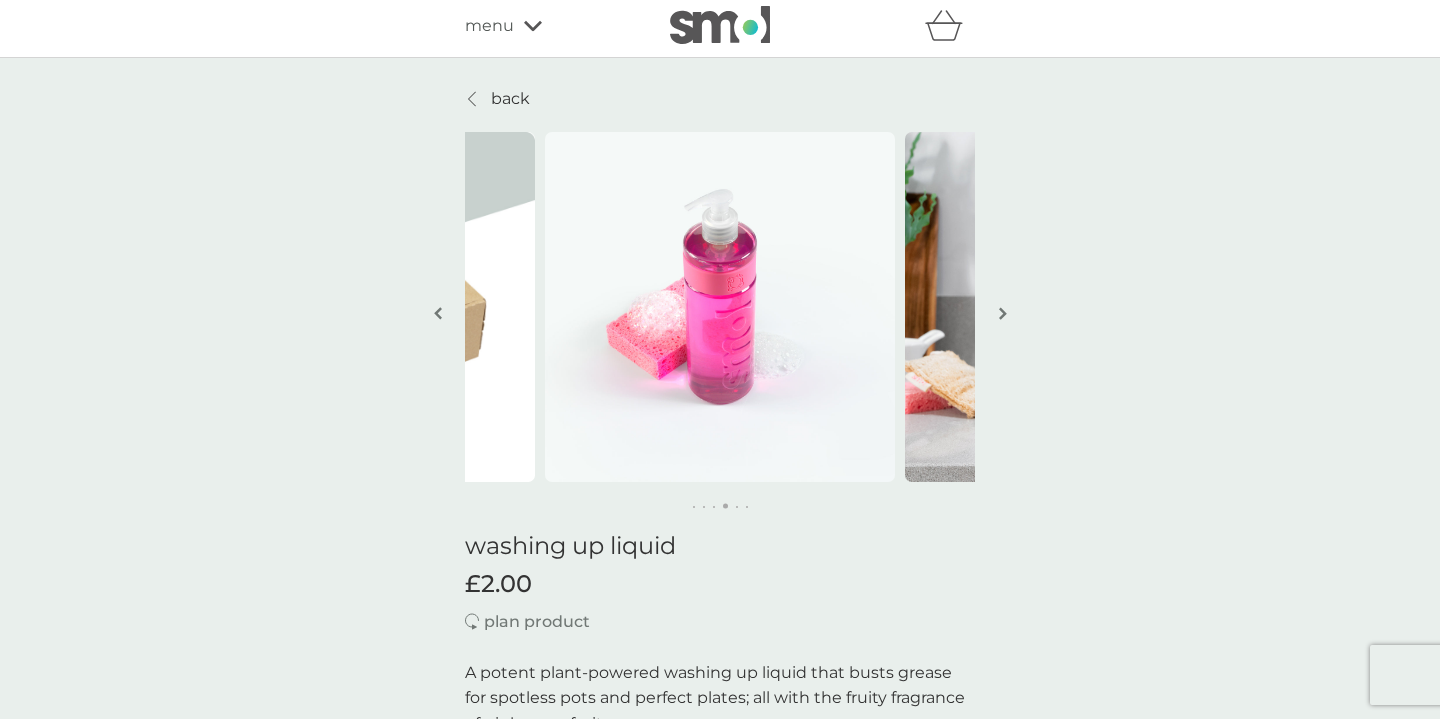 click at bounding box center [1003, 313] 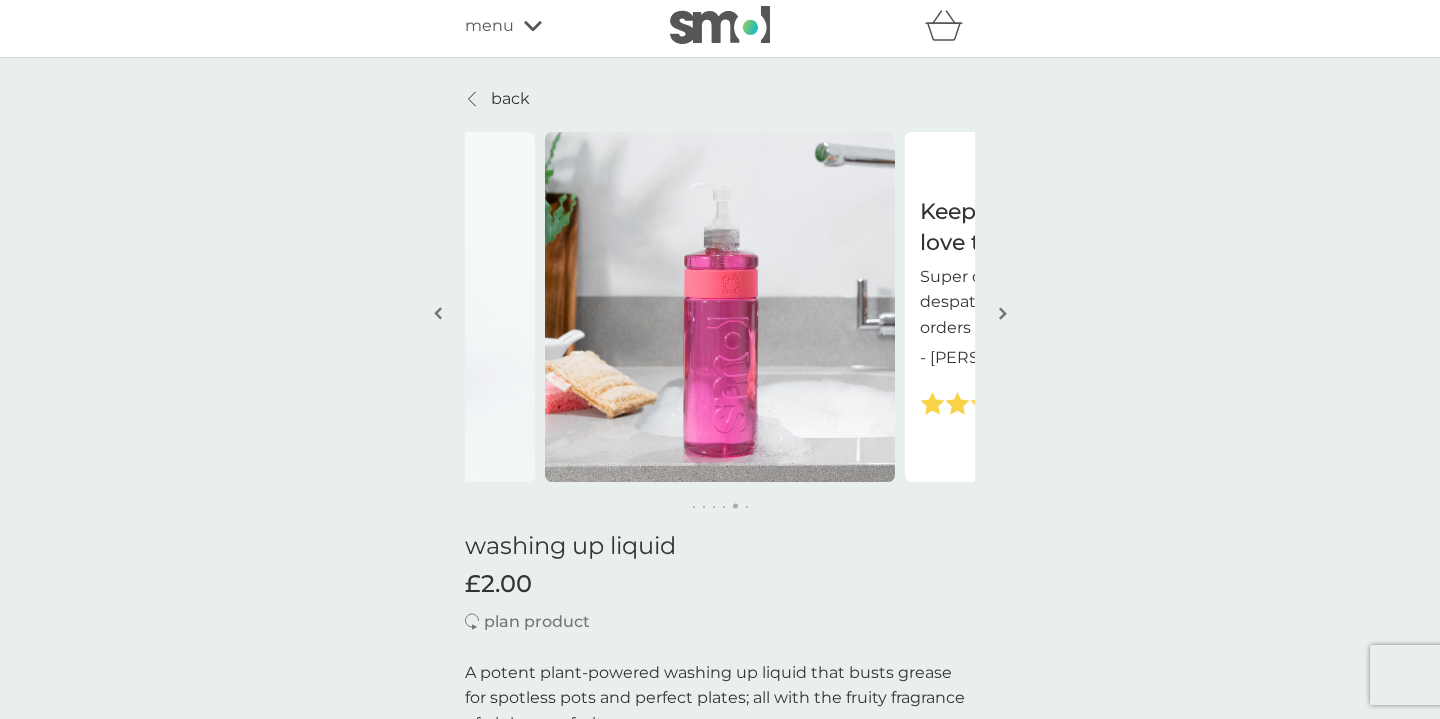 click at bounding box center (1003, 313) 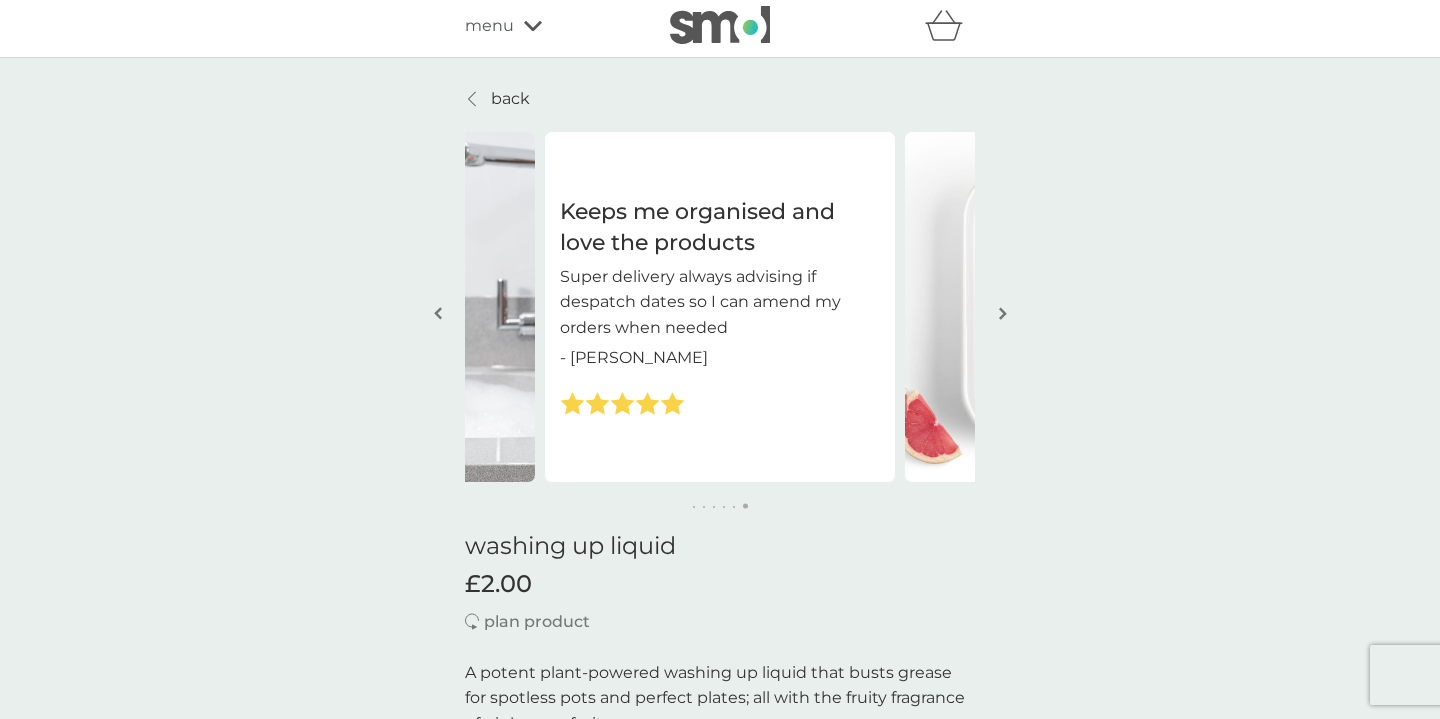 click at bounding box center (1003, 313) 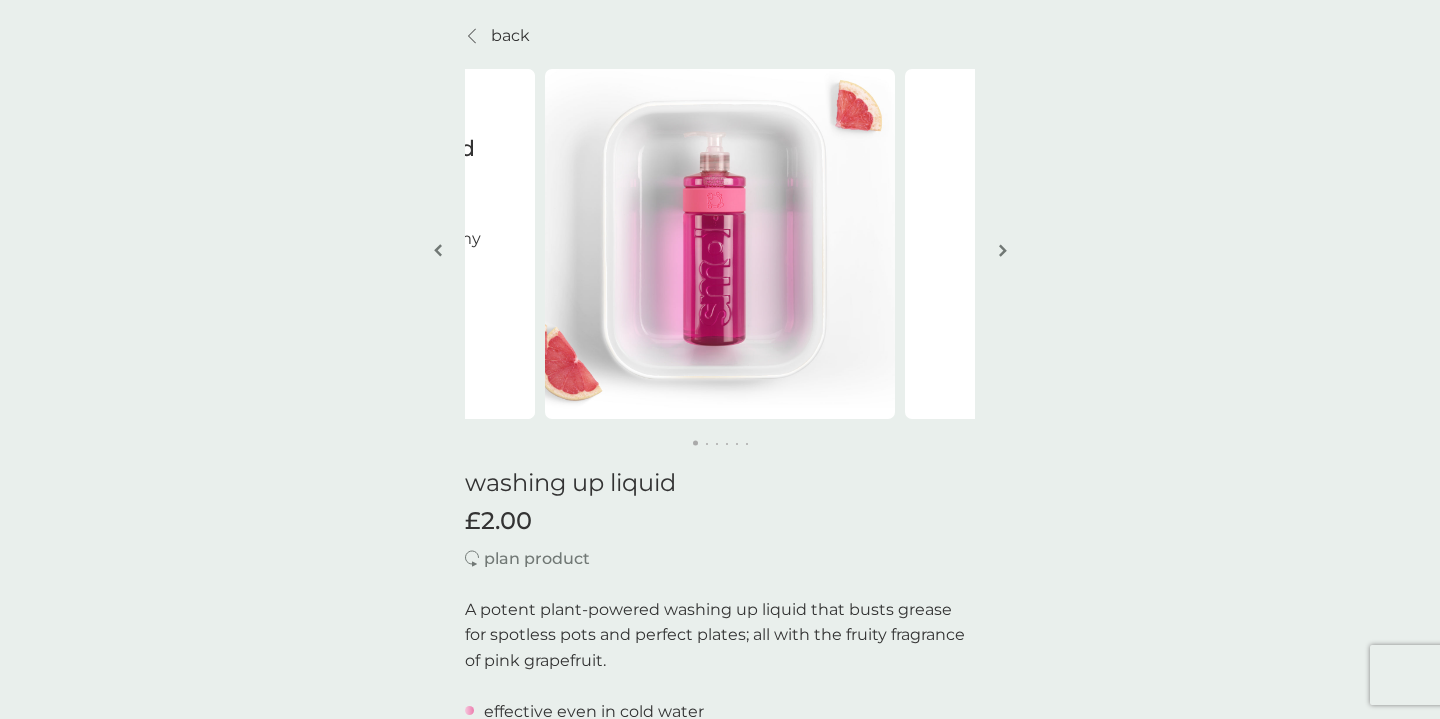 scroll, scrollTop: 2, scrollLeft: 0, axis: vertical 